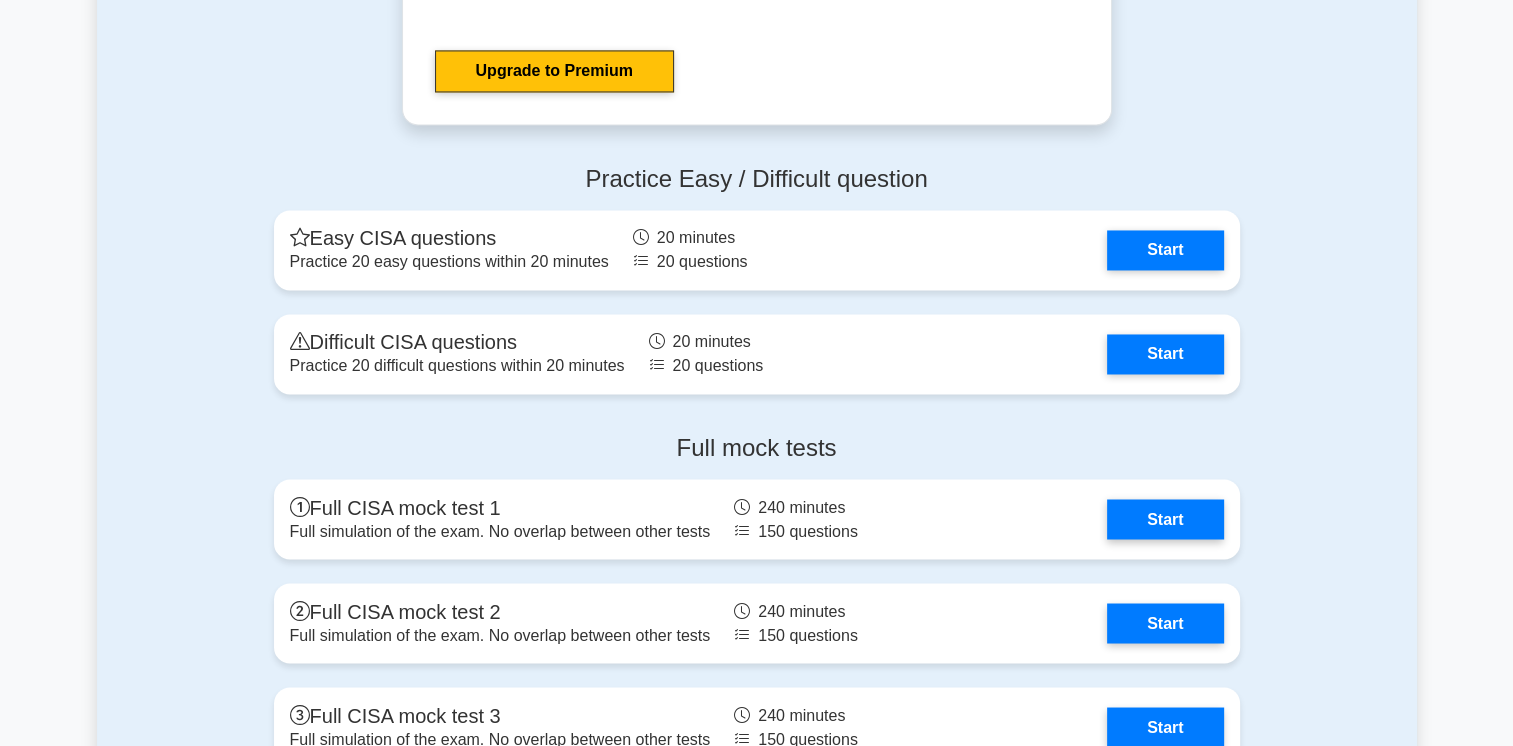 scroll, scrollTop: 3275, scrollLeft: 0, axis: vertical 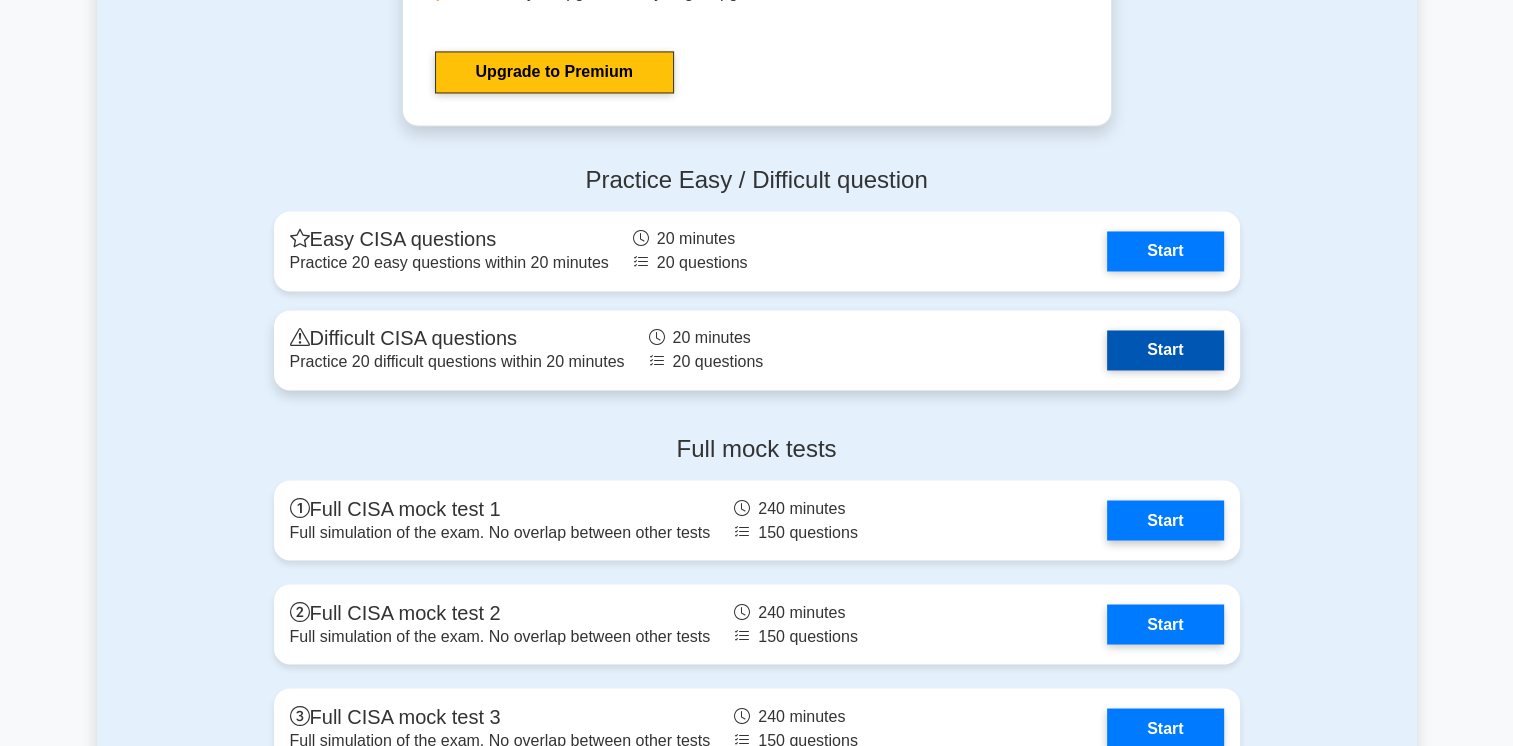 click on "Start" at bounding box center (1165, 350) 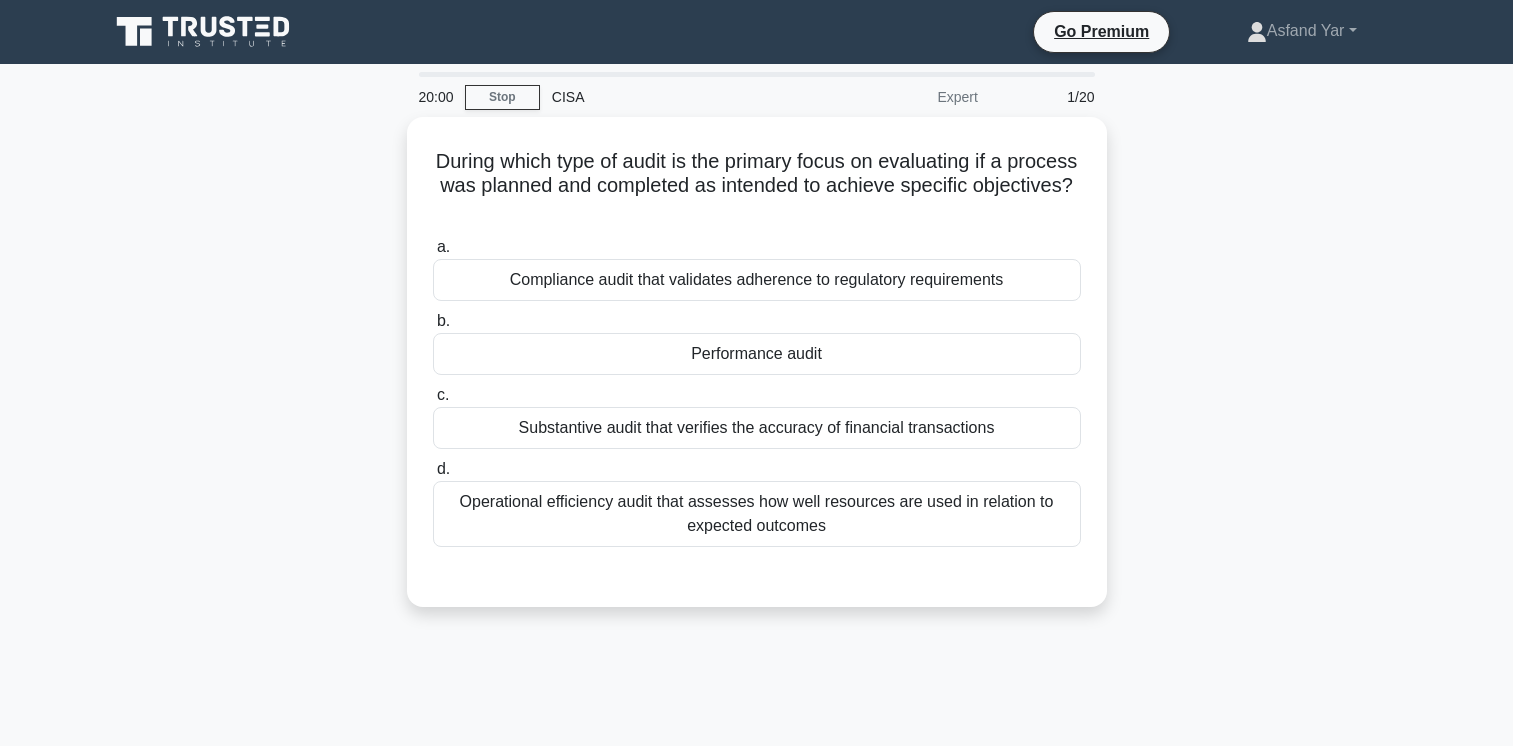 scroll, scrollTop: 0, scrollLeft: 0, axis: both 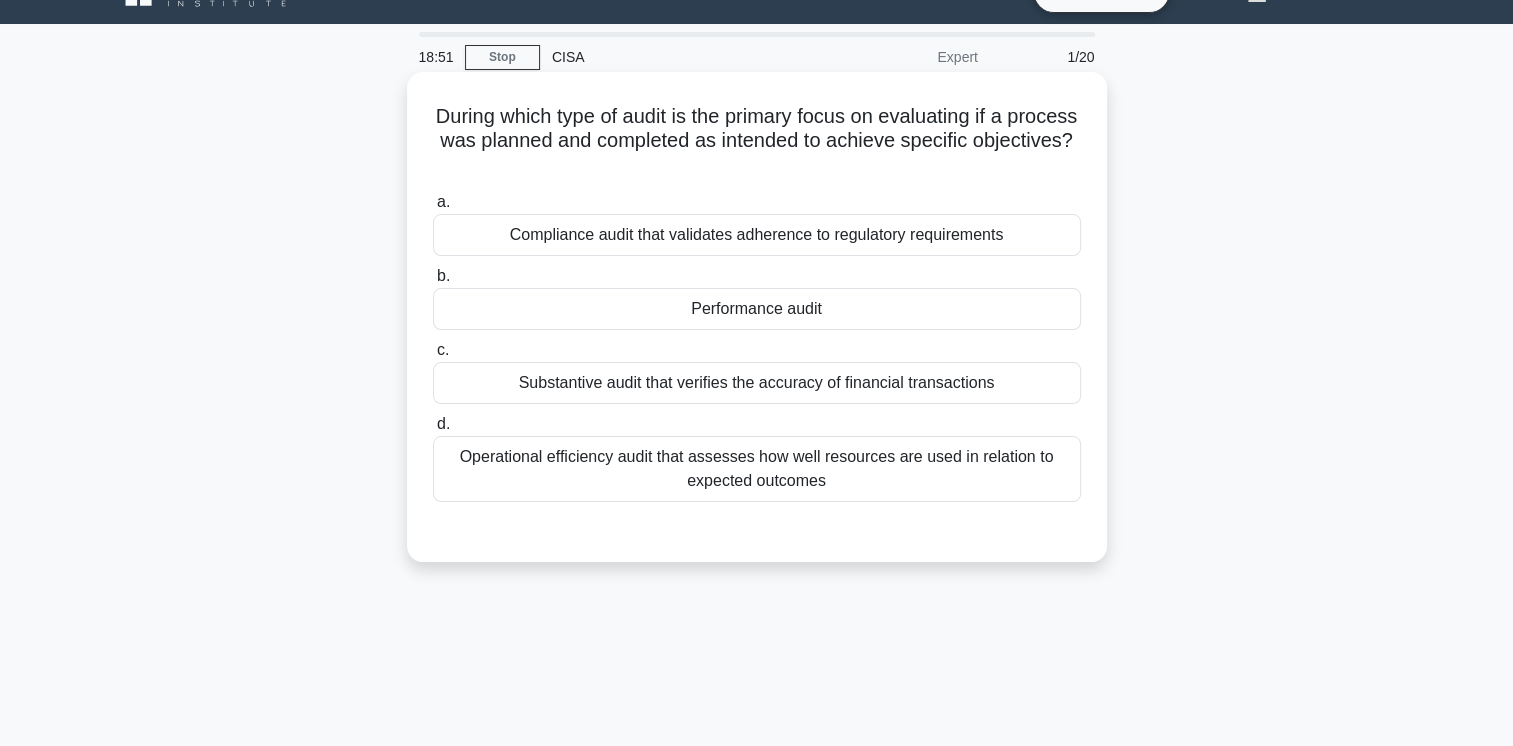click on "Operational efficiency audit that assesses how well resources are used in relation to expected outcomes" at bounding box center (757, 469) 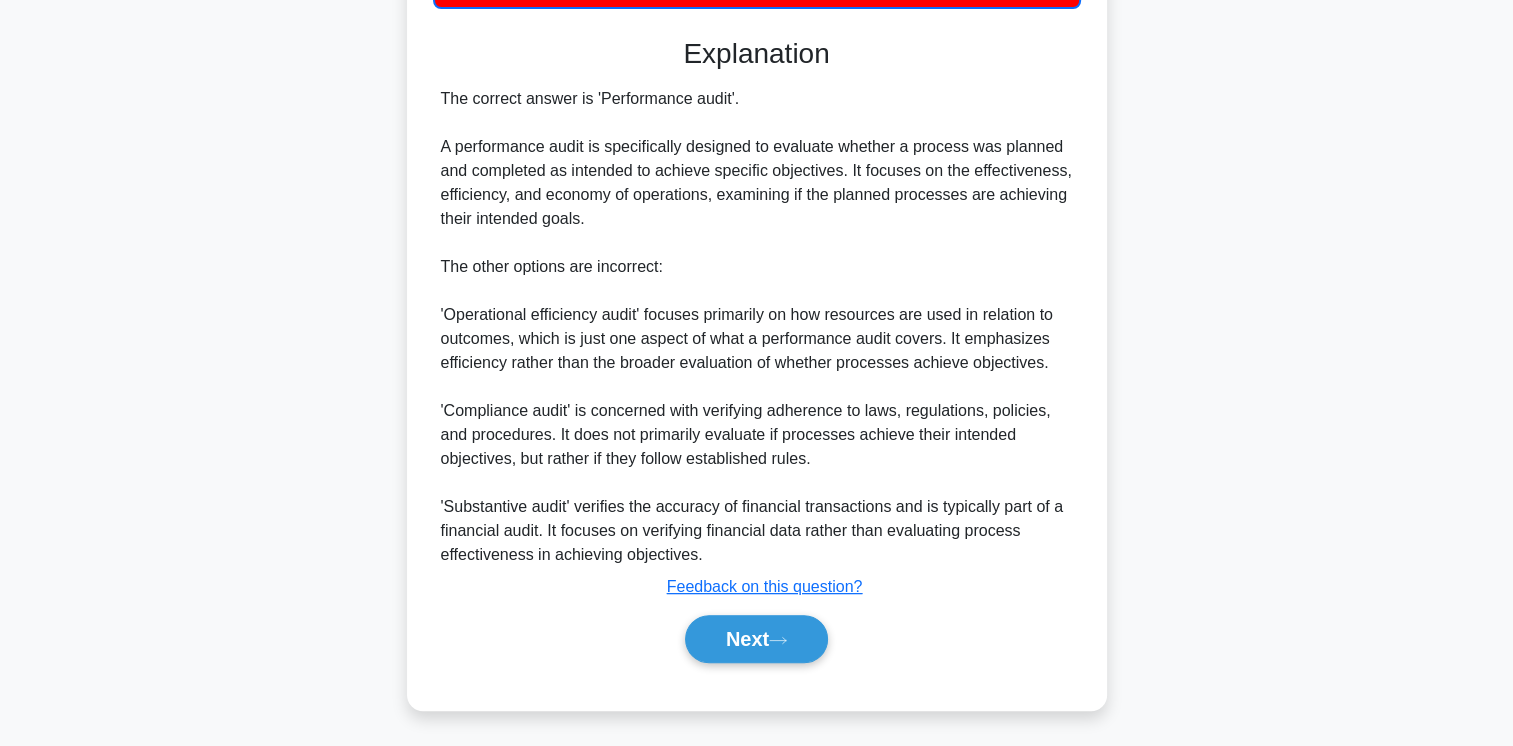 scroll, scrollTop: 535, scrollLeft: 0, axis: vertical 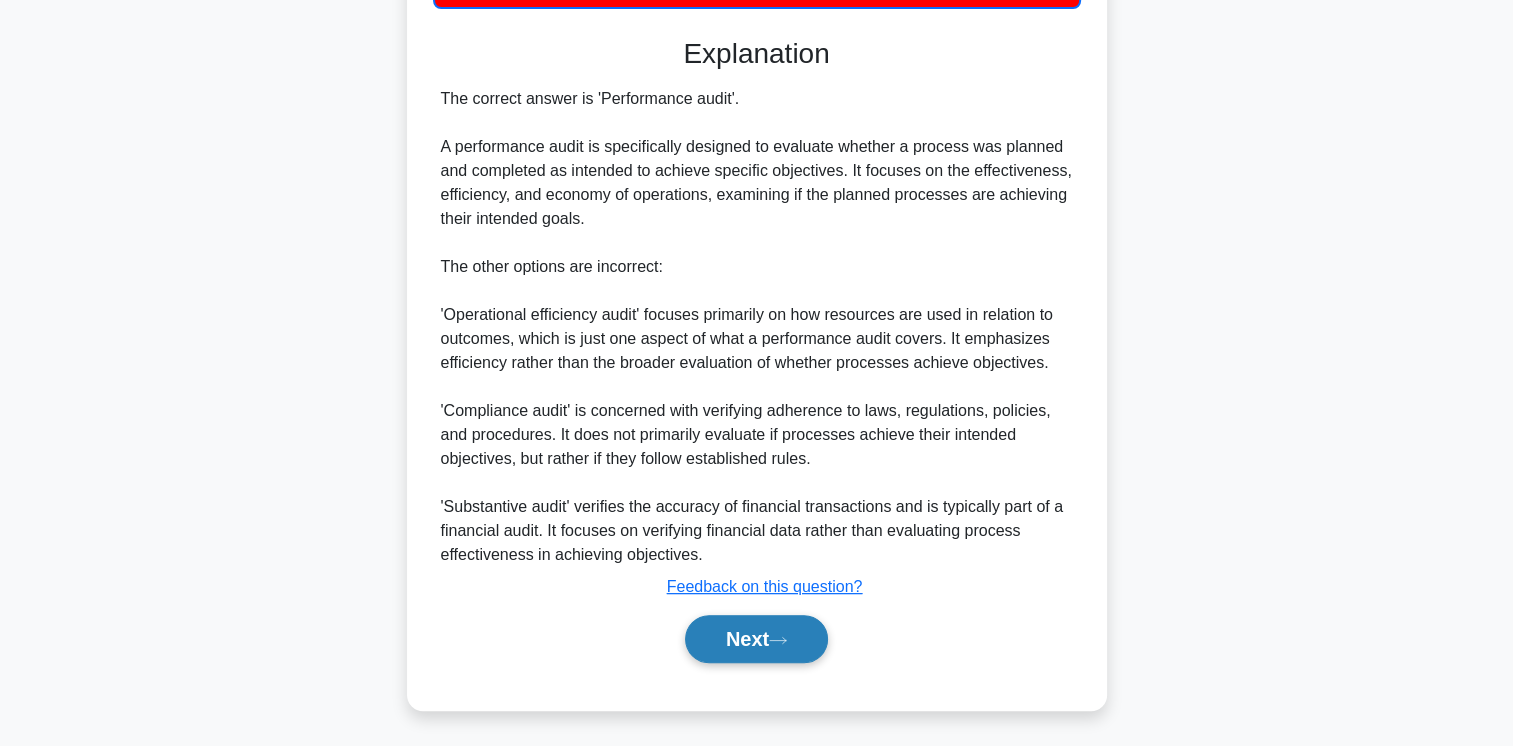 click on "Next" at bounding box center [756, 639] 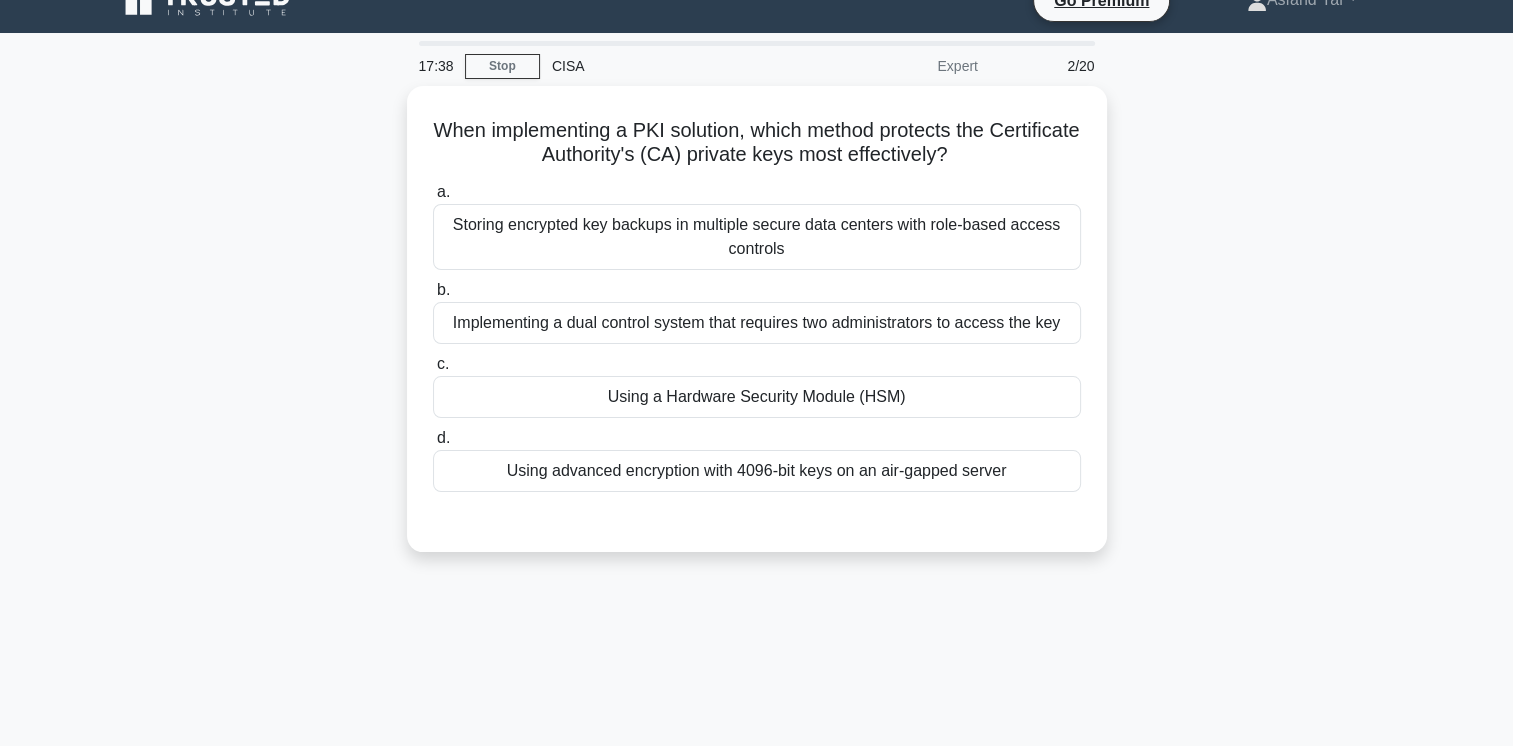 scroll, scrollTop: 48, scrollLeft: 0, axis: vertical 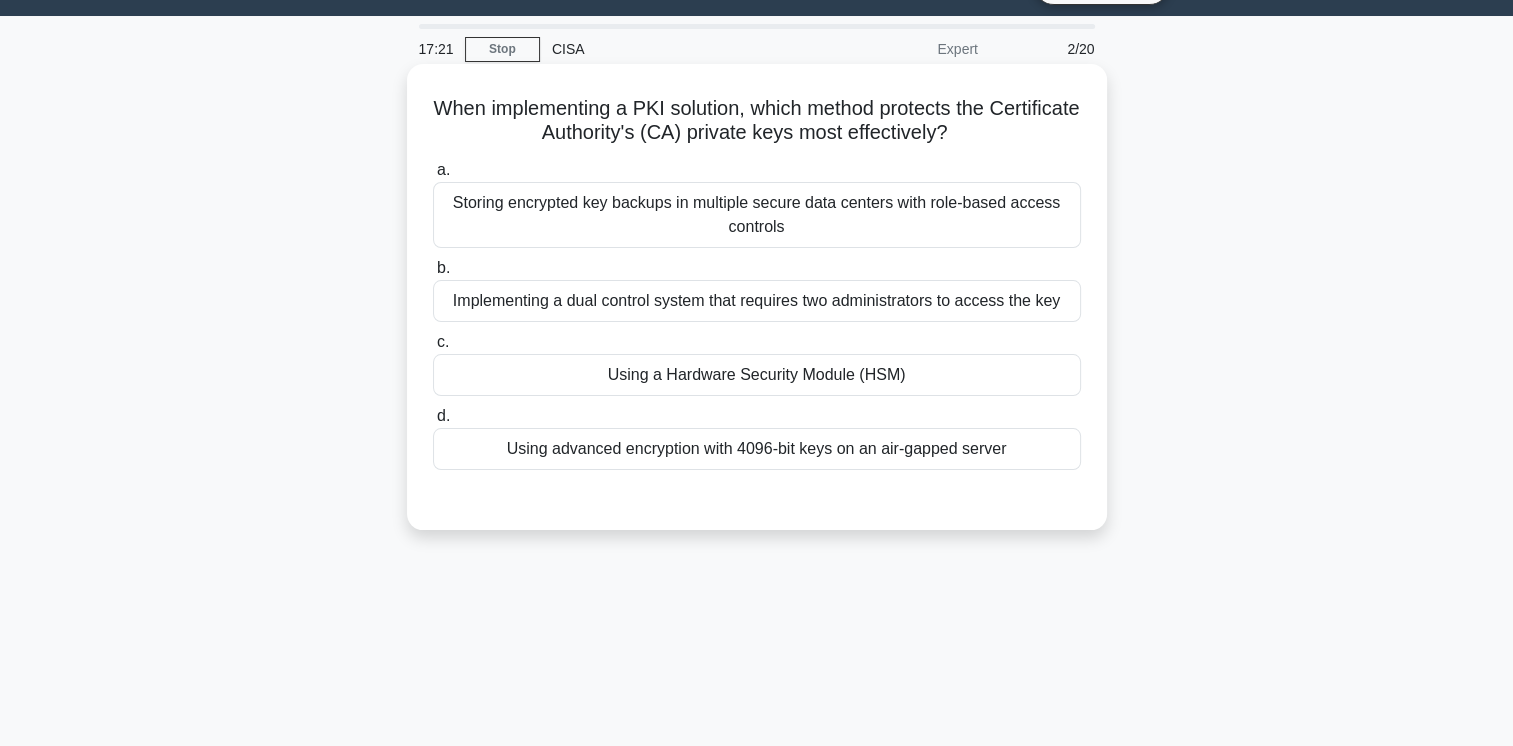 click on "Using a Hardware Security Module (HSM)" at bounding box center (757, 375) 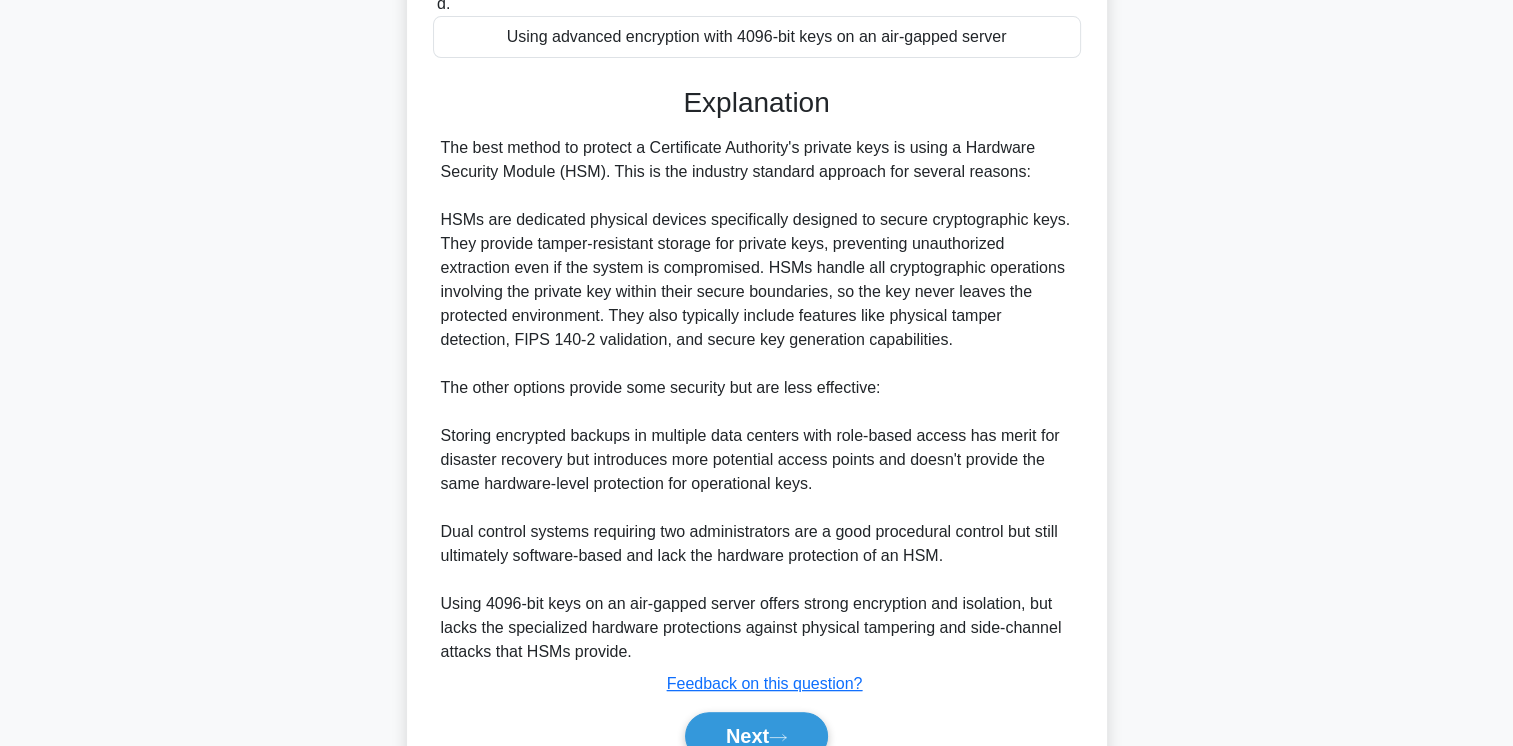 scroll, scrollTop: 557, scrollLeft: 0, axis: vertical 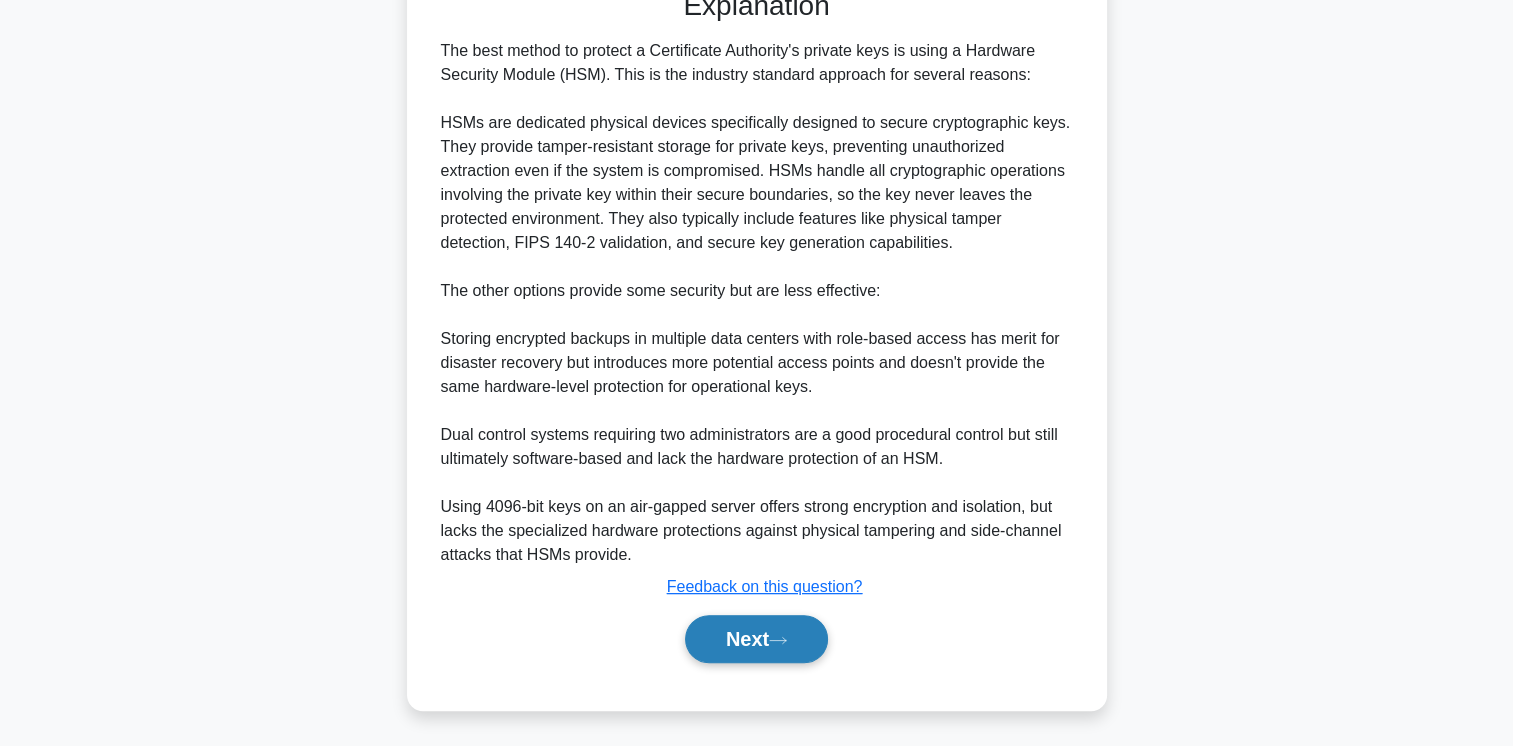 click on "Next" at bounding box center (756, 639) 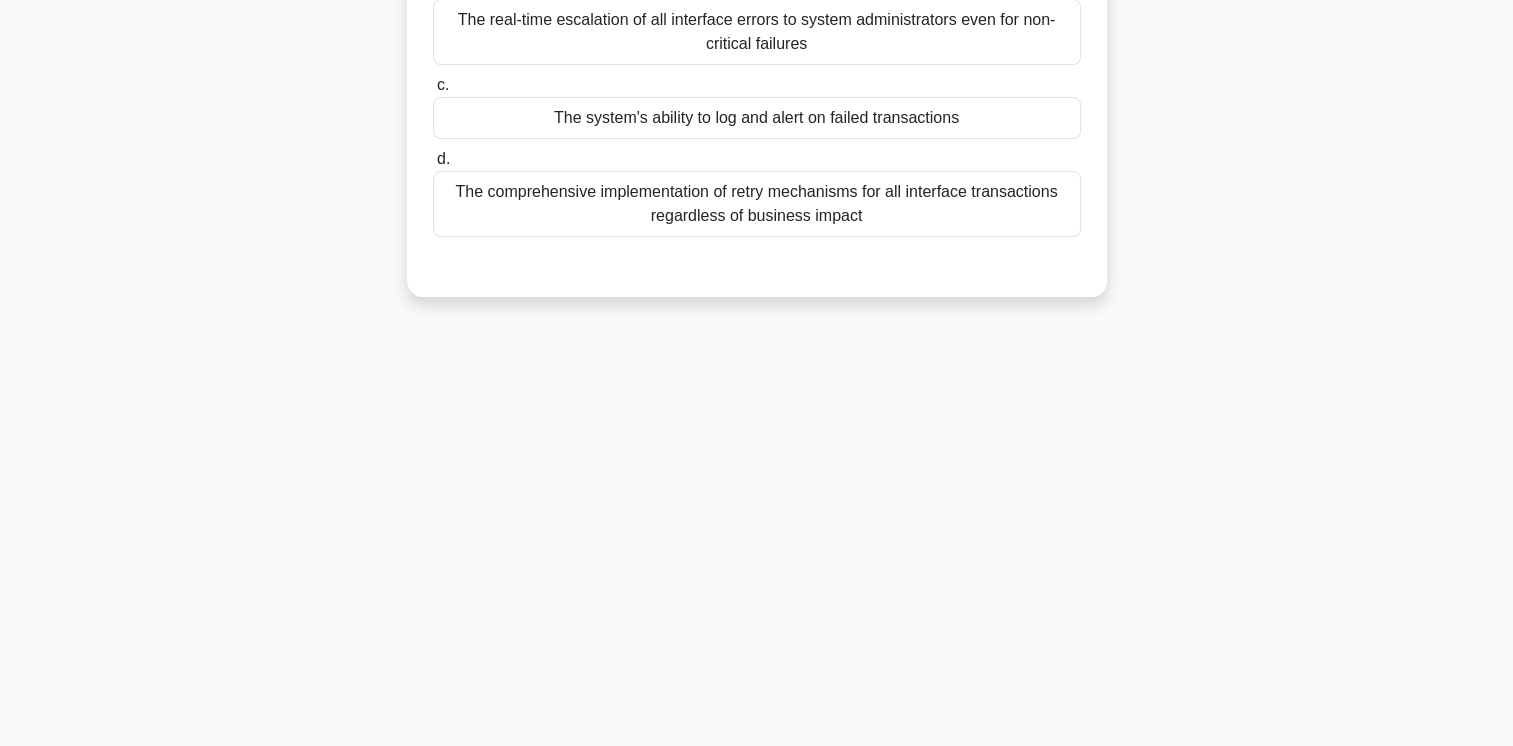 scroll, scrollTop: 0, scrollLeft: 0, axis: both 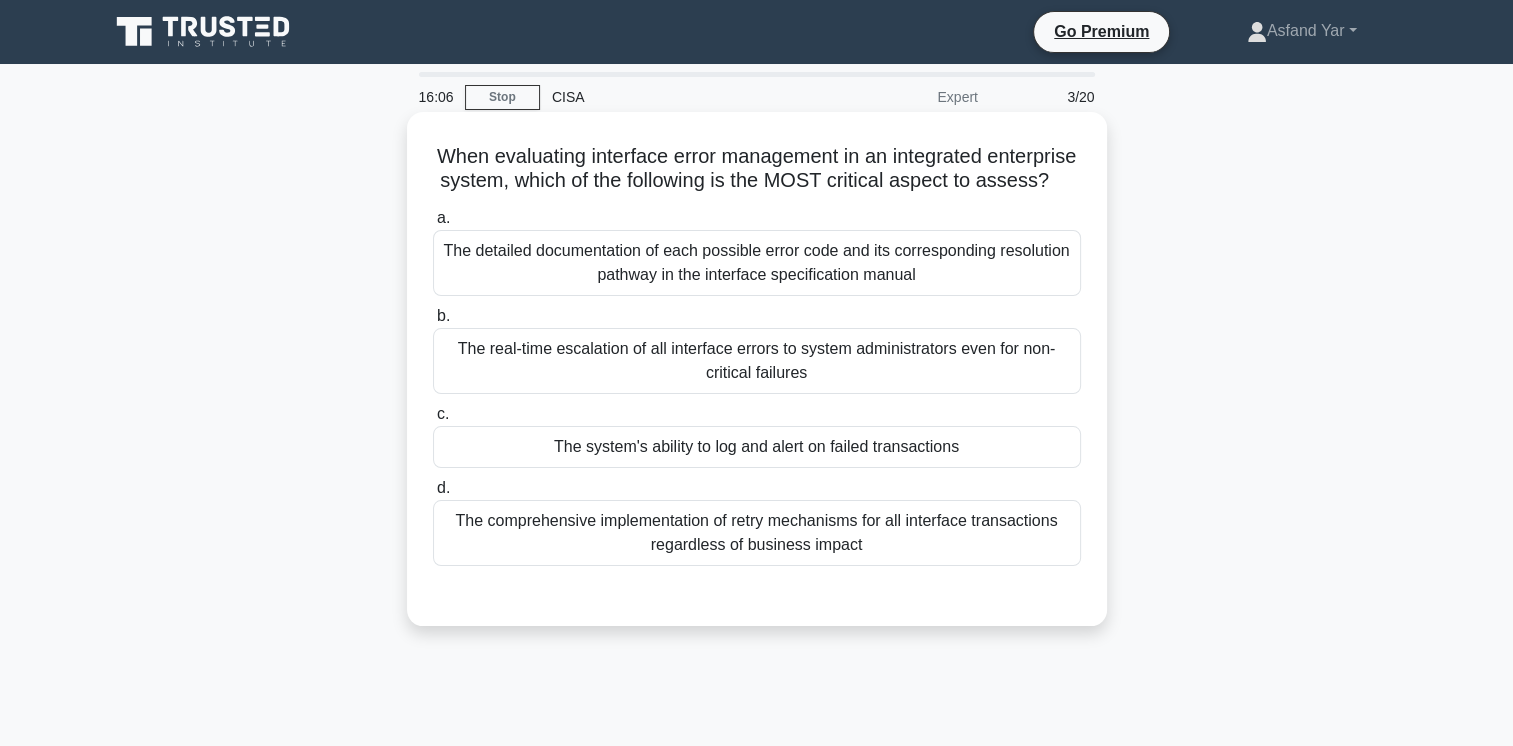 click on "The detailed documentation of each possible error code and its corresponding resolution pathway in the interface specification manual" at bounding box center (757, 263) 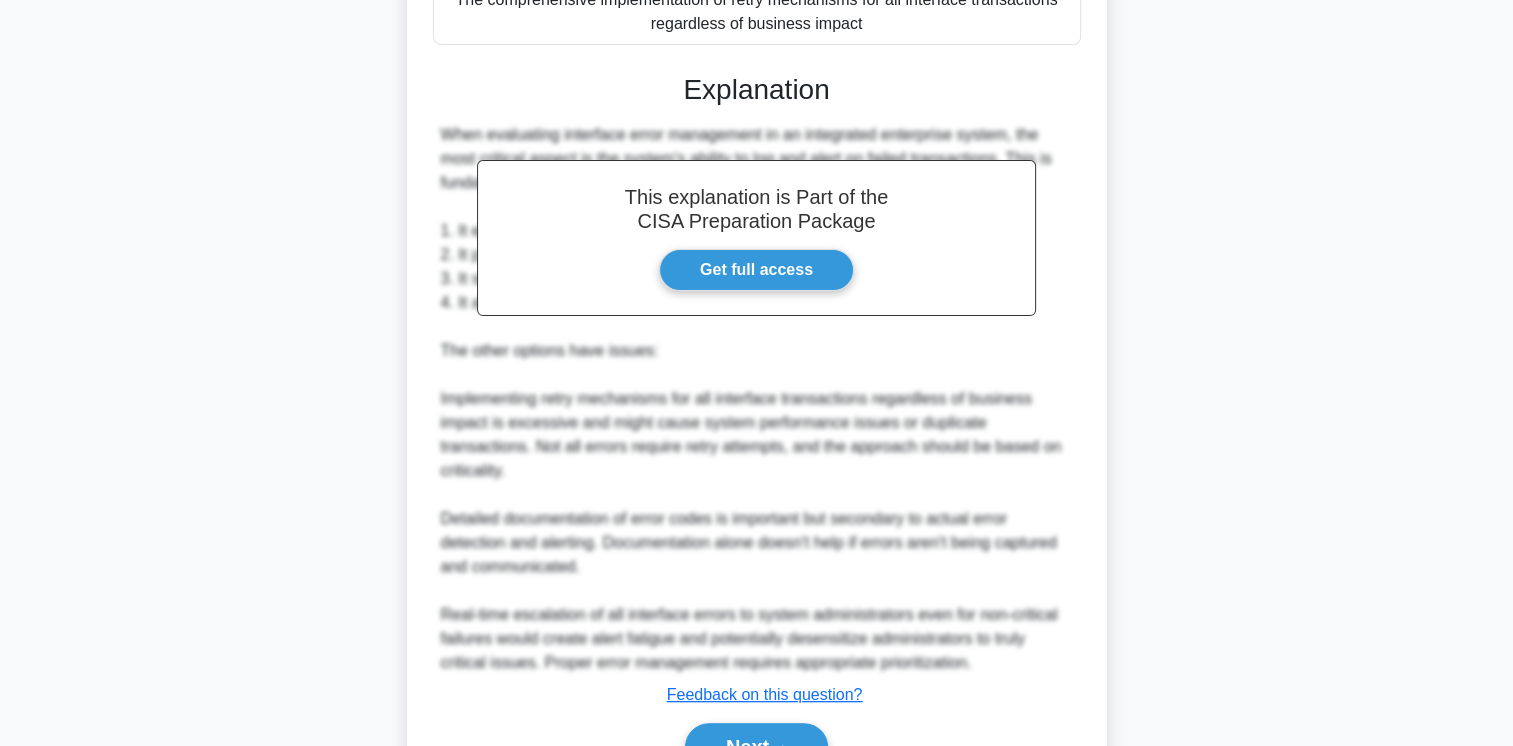 scroll, scrollTop: 631, scrollLeft: 0, axis: vertical 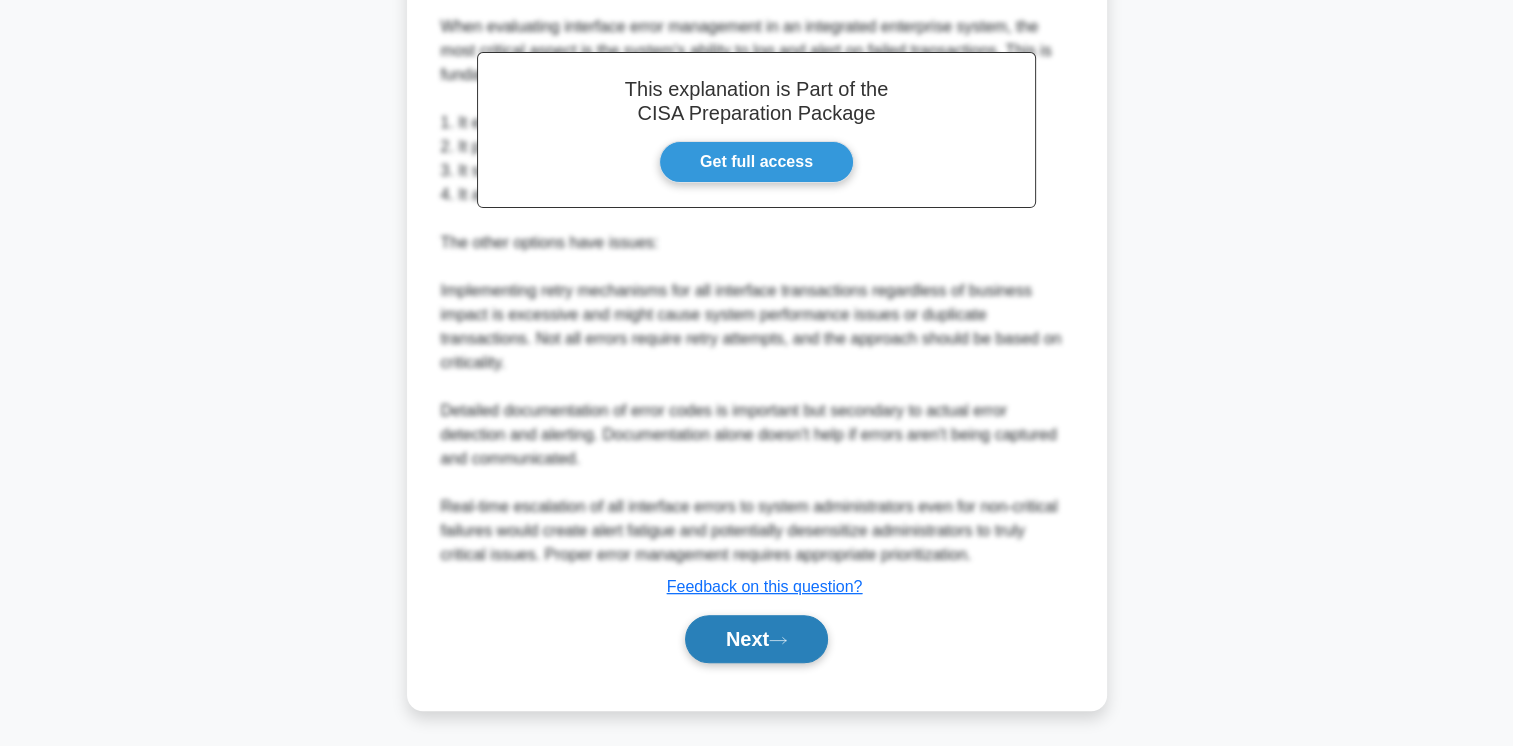 click on "Next" at bounding box center (756, 639) 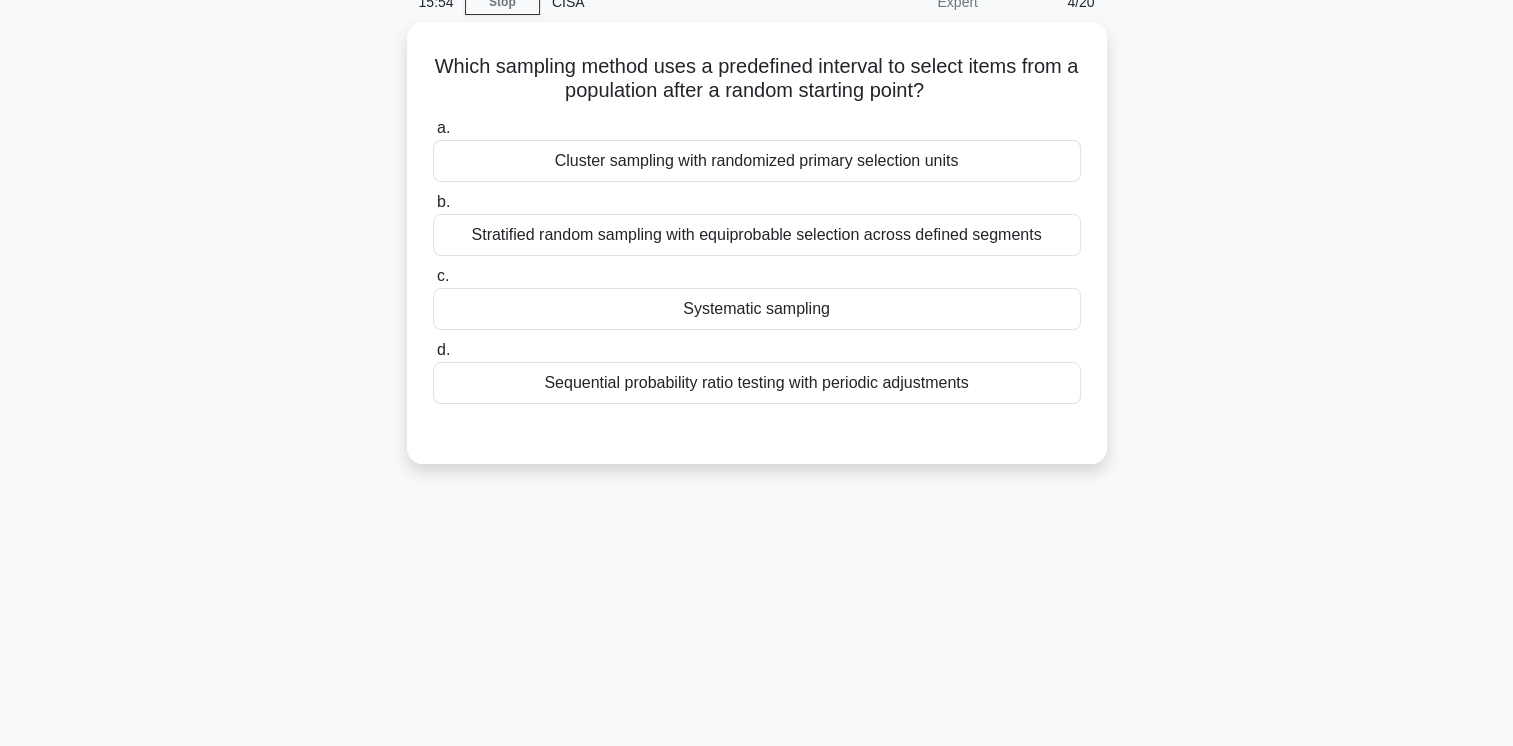 scroll, scrollTop: 86, scrollLeft: 0, axis: vertical 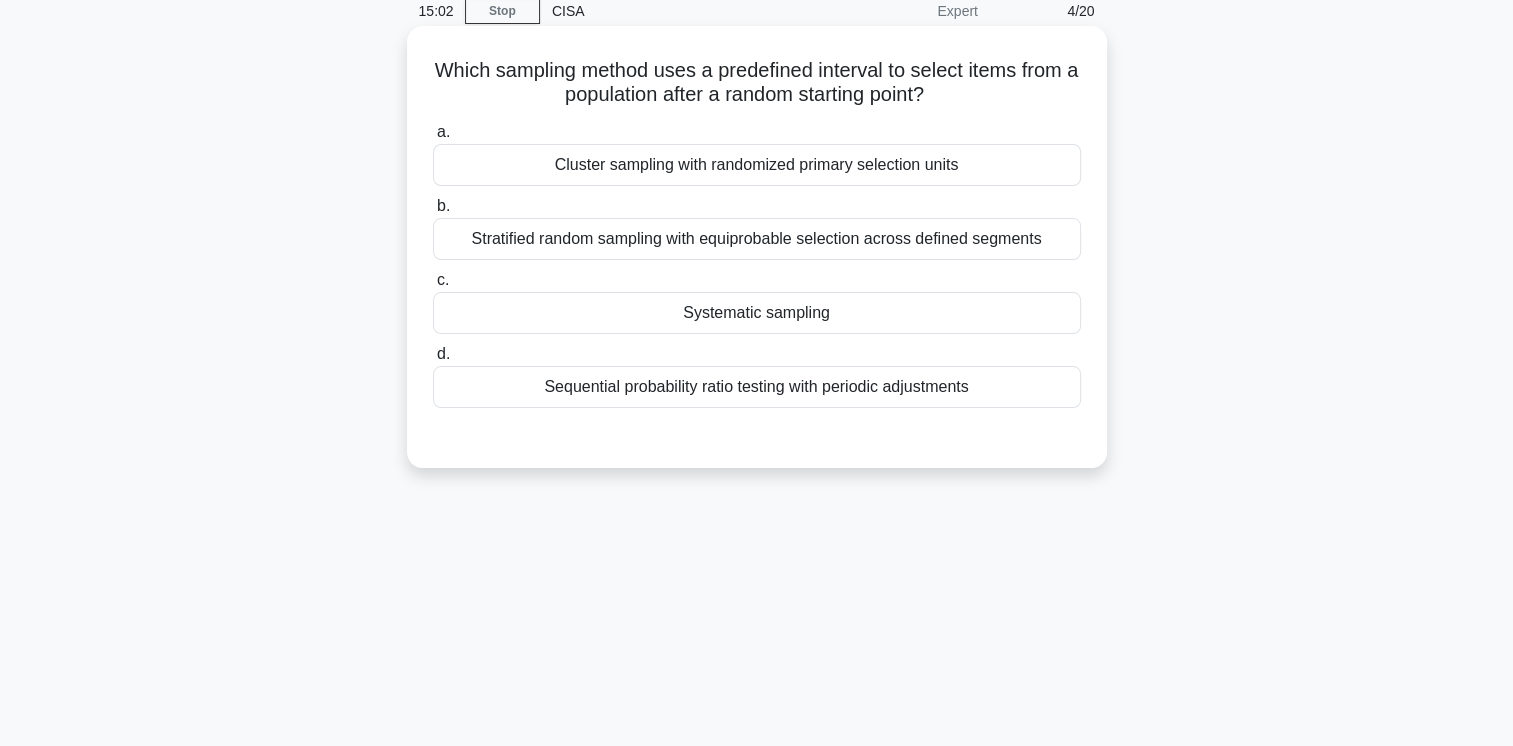 click on "Cluster sampling with randomized primary selection units" at bounding box center [757, 165] 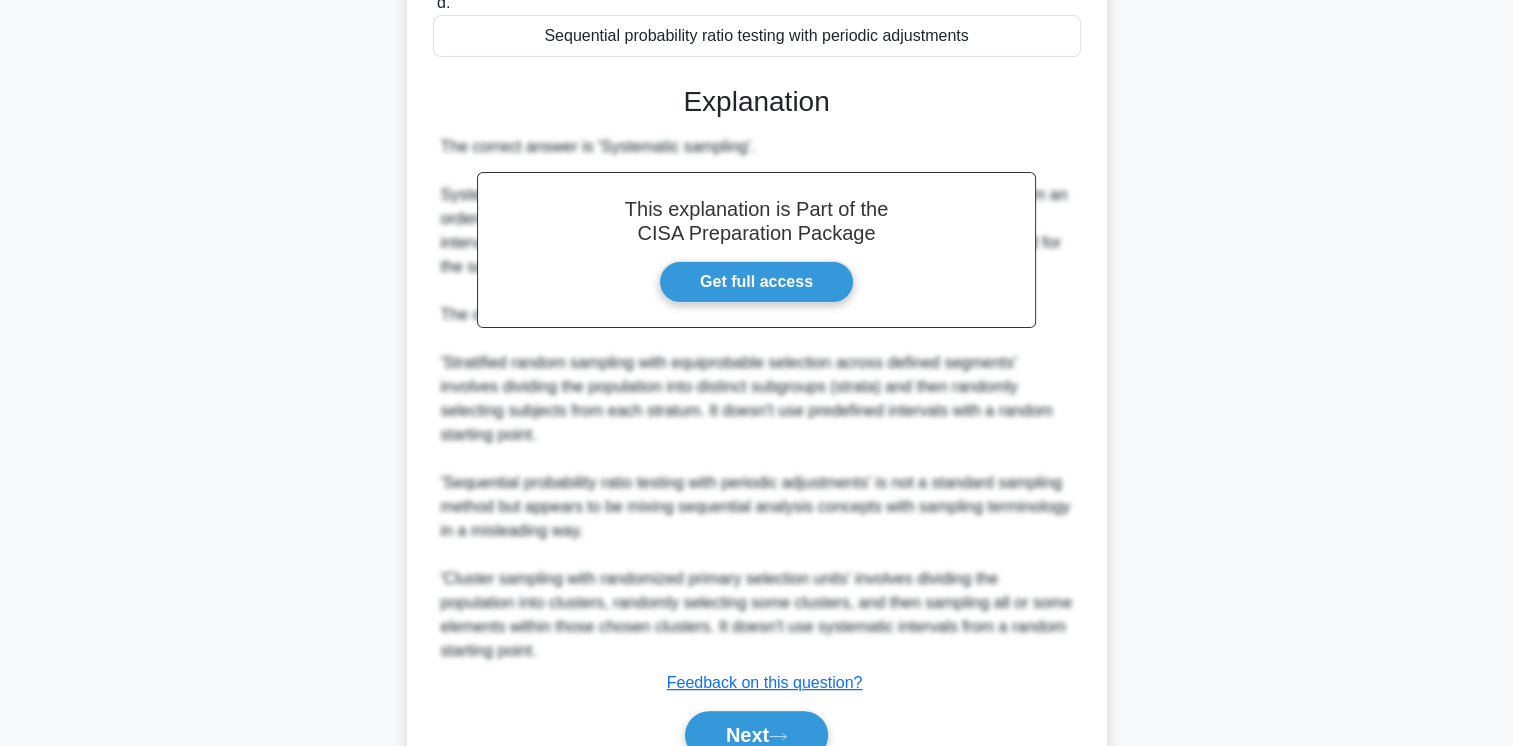 scroll, scrollTop: 535, scrollLeft: 0, axis: vertical 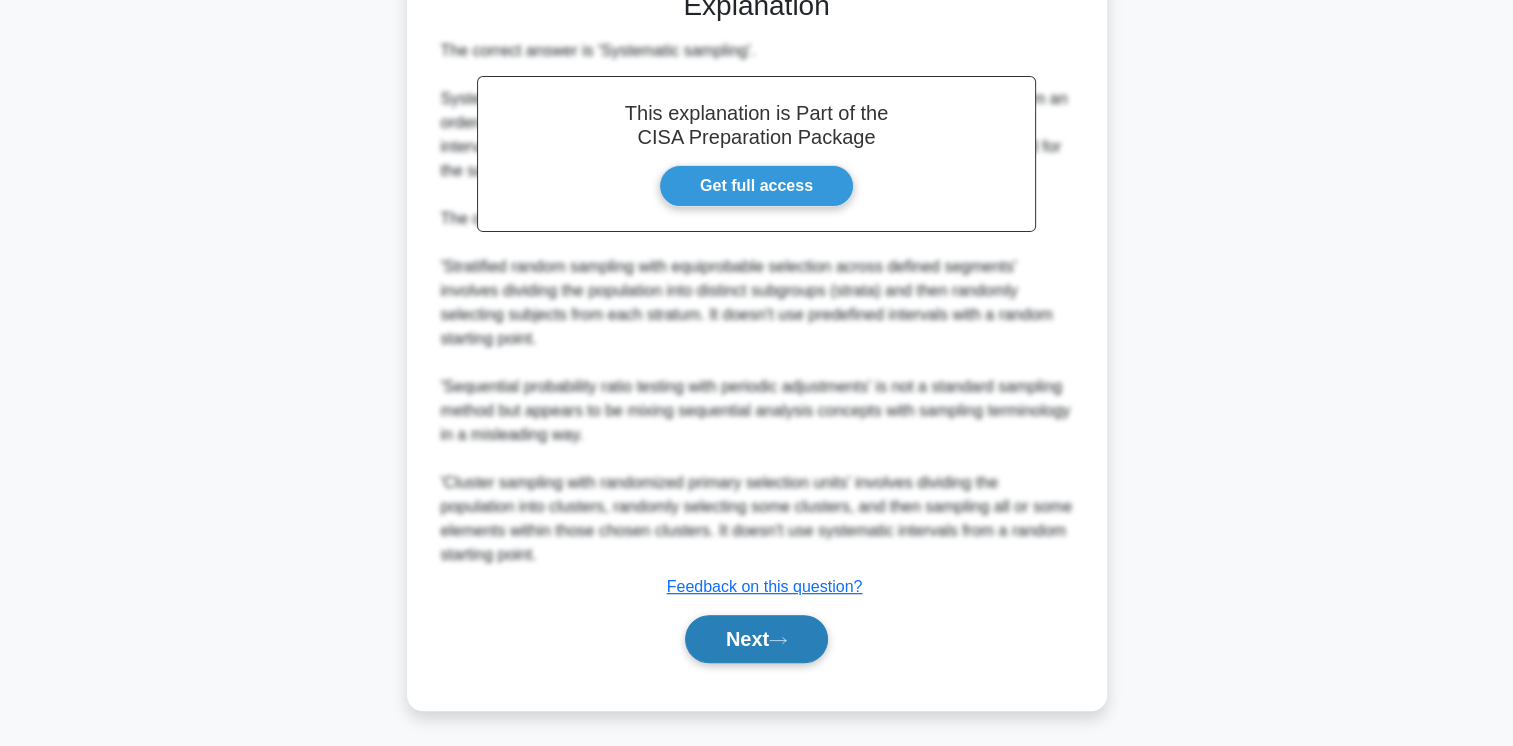 click on "Next" at bounding box center [756, 639] 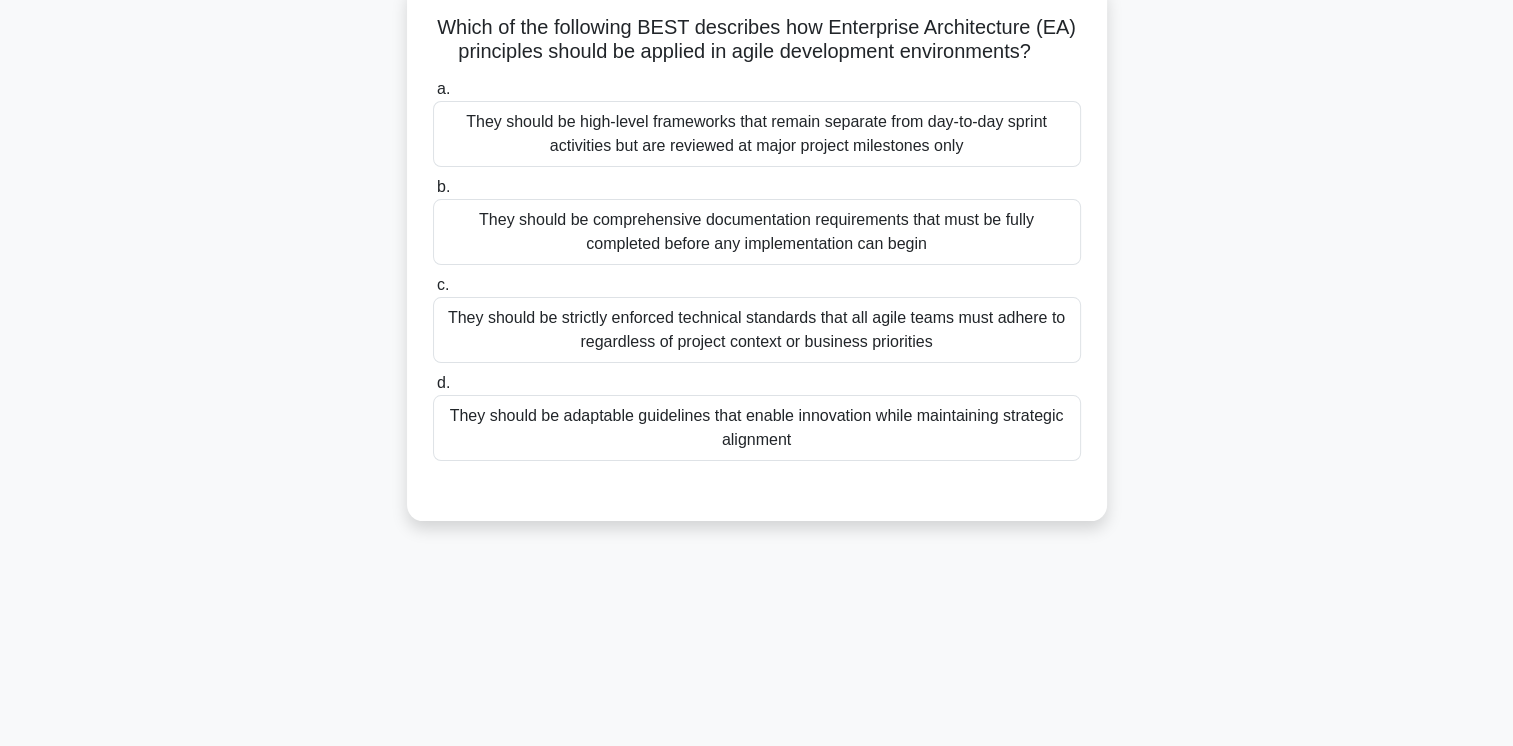 scroll, scrollTop: 131, scrollLeft: 0, axis: vertical 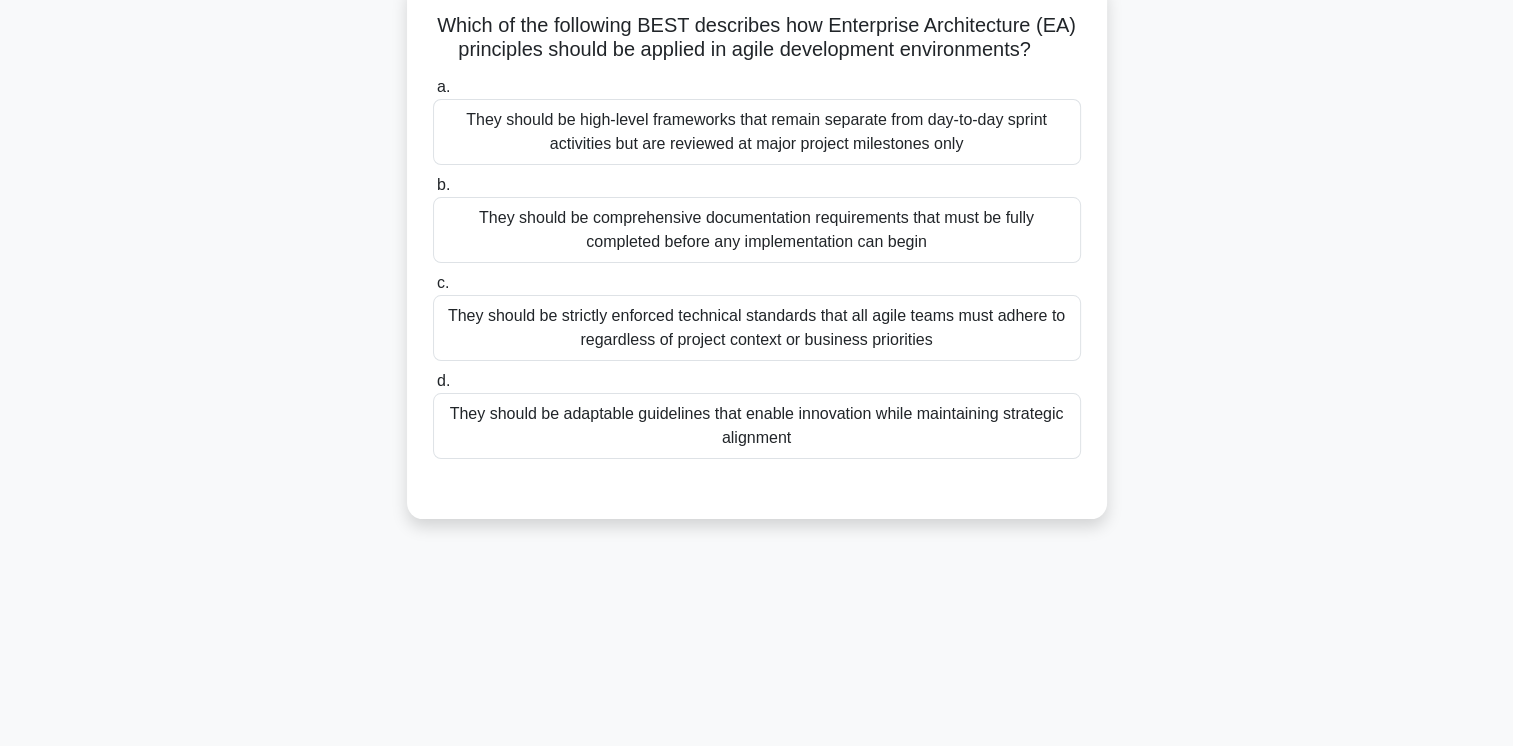 click on "They should be adaptable guidelines that enable innovation while maintaining strategic alignment" at bounding box center [757, 426] 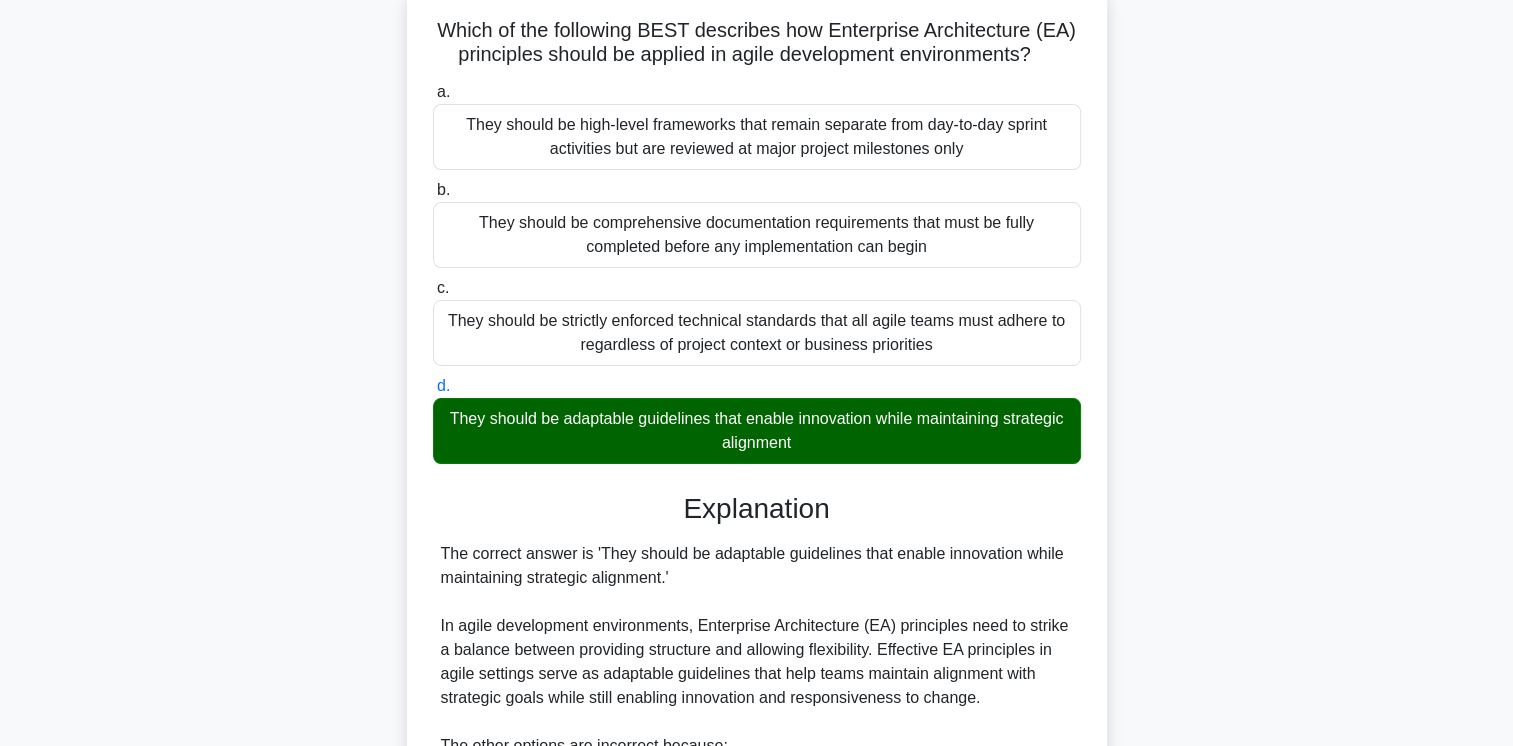scroll, scrollTop: 629, scrollLeft: 0, axis: vertical 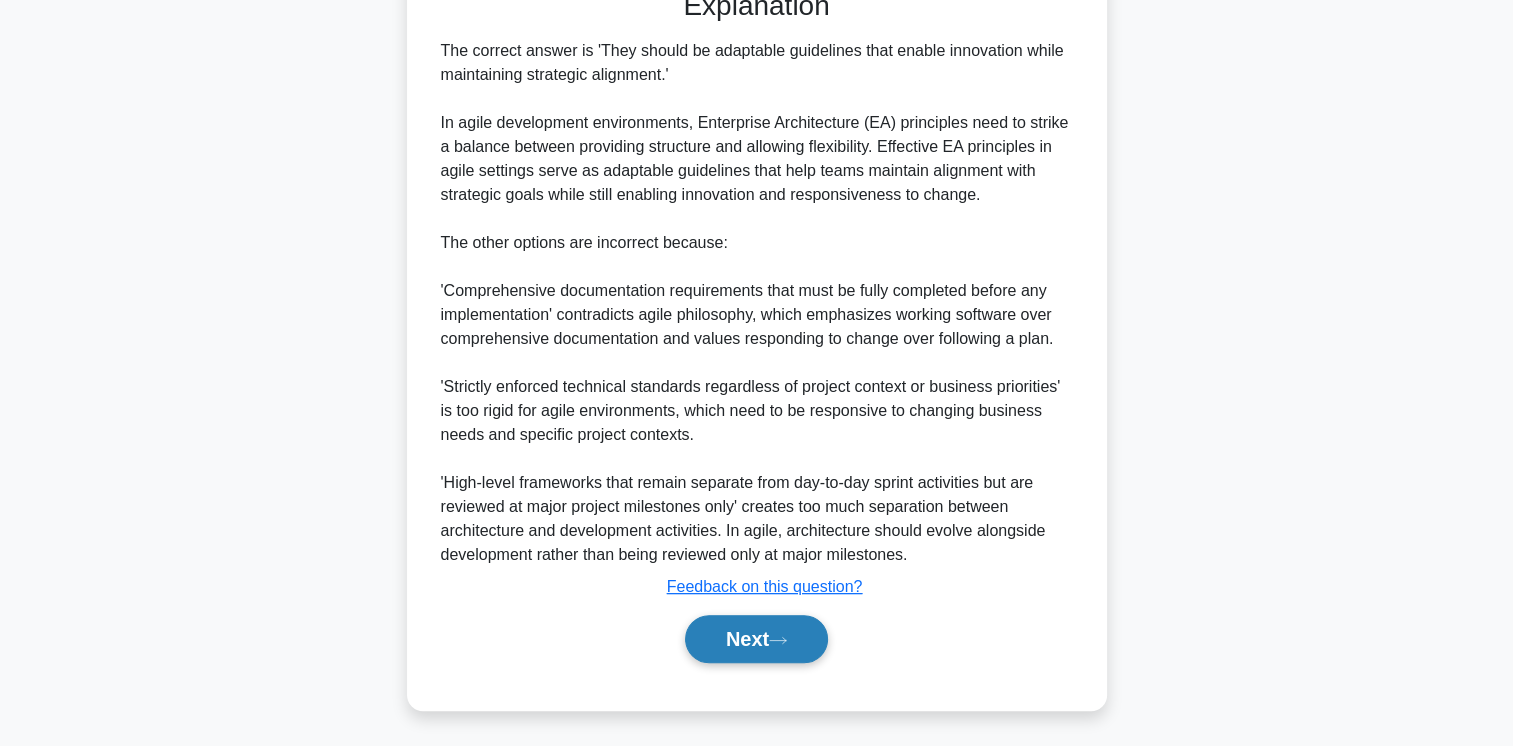 click on "Next" at bounding box center [756, 639] 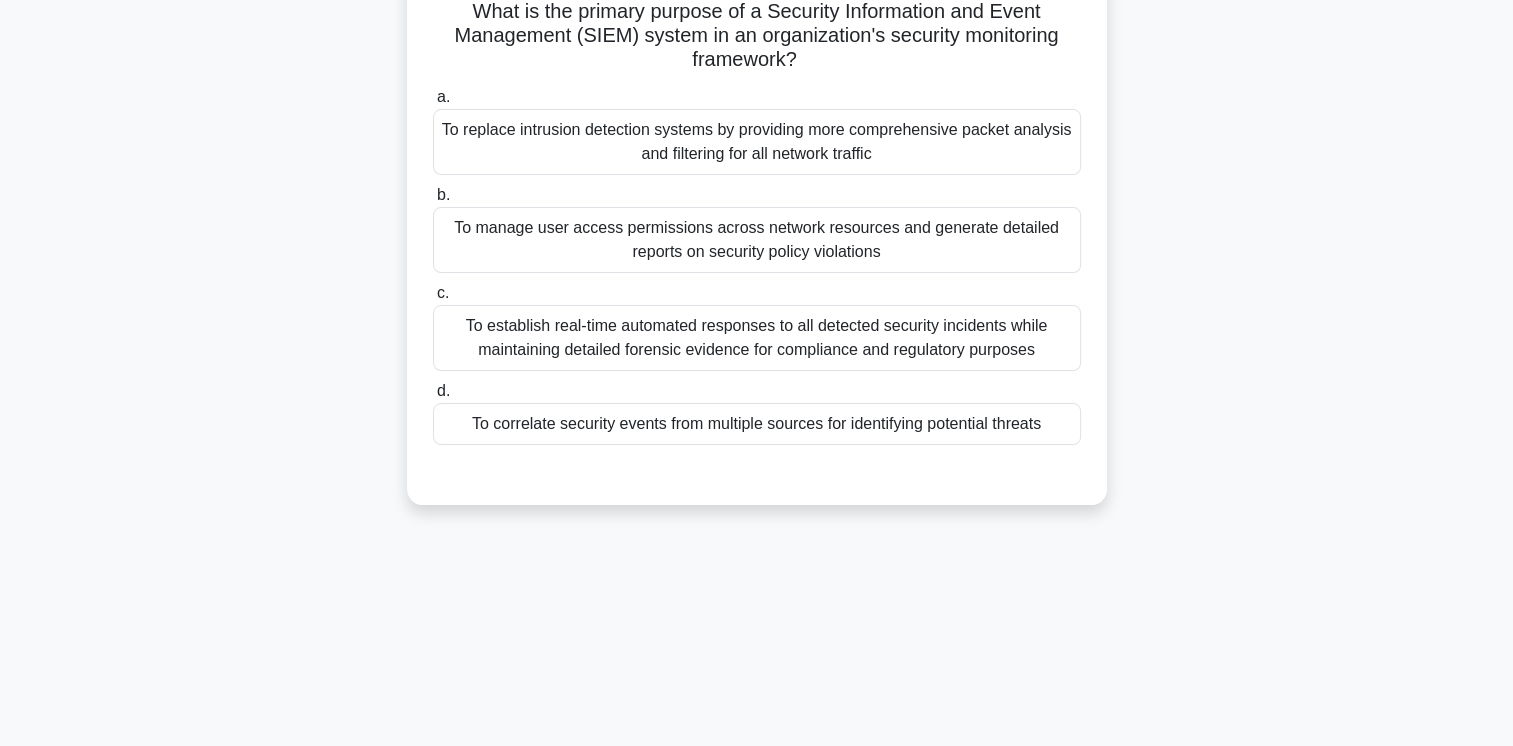 scroll, scrollTop: 156, scrollLeft: 0, axis: vertical 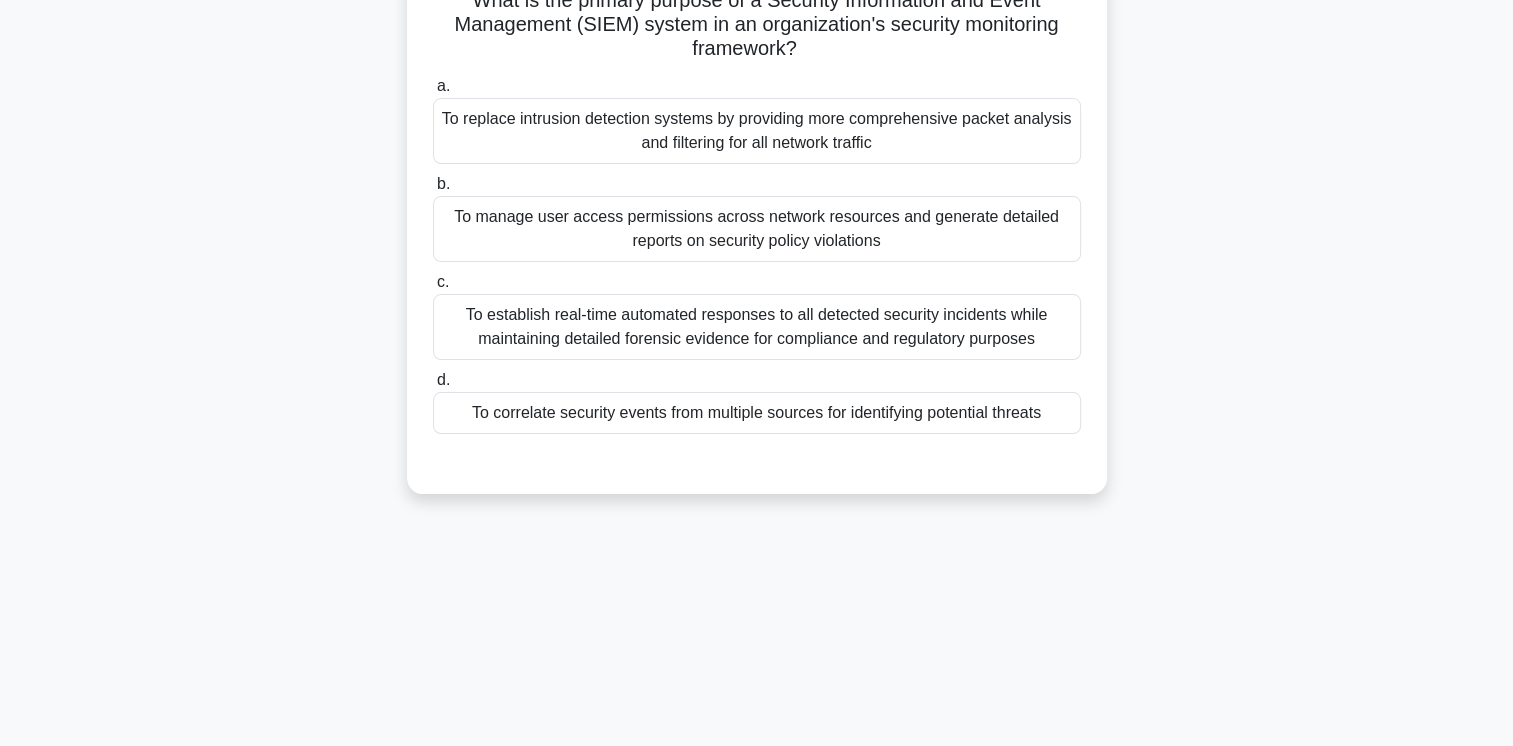 click on "To correlate security events from multiple sources for identifying potential threats" at bounding box center (757, 413) 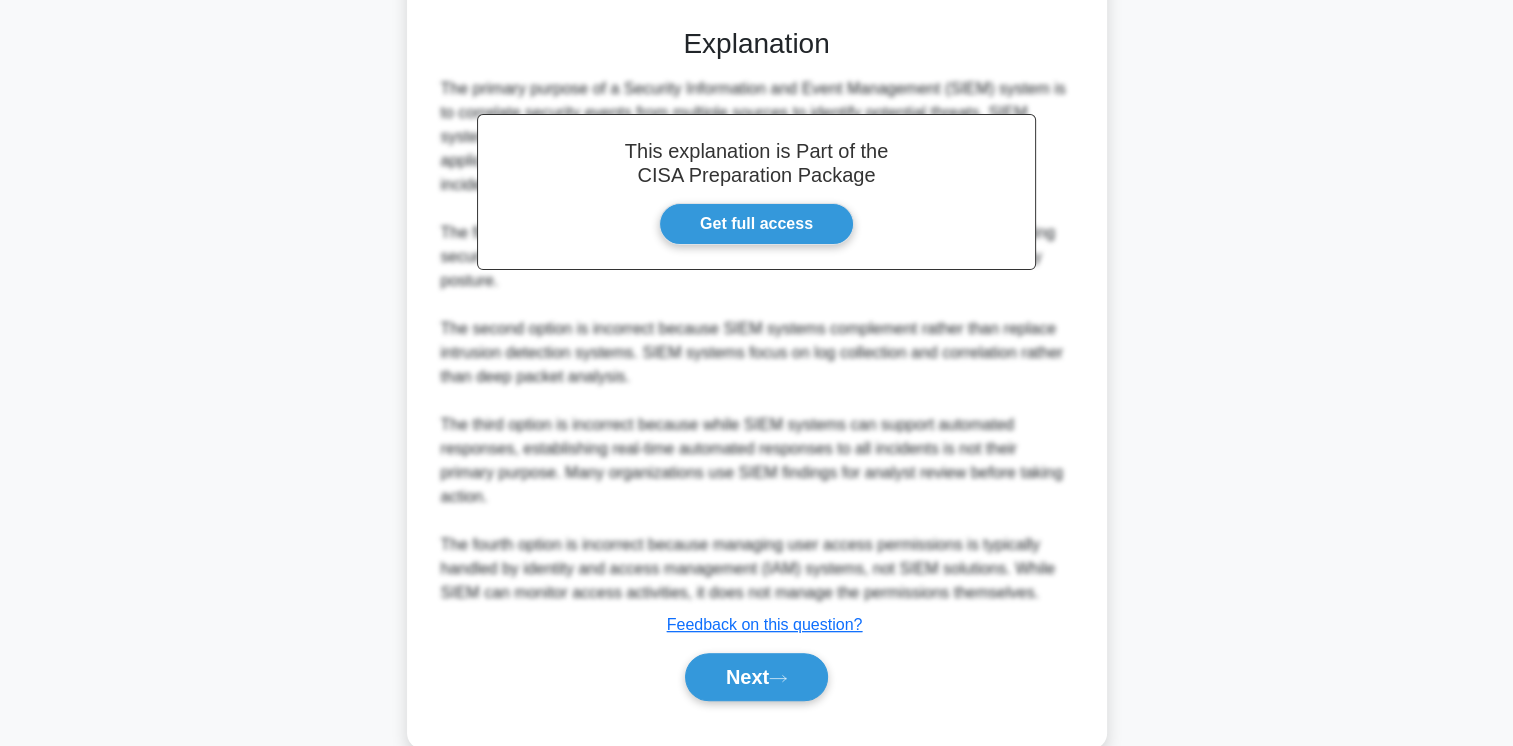 scroll, scrollTop: 629, scrollLeft: 0, axis: vertical 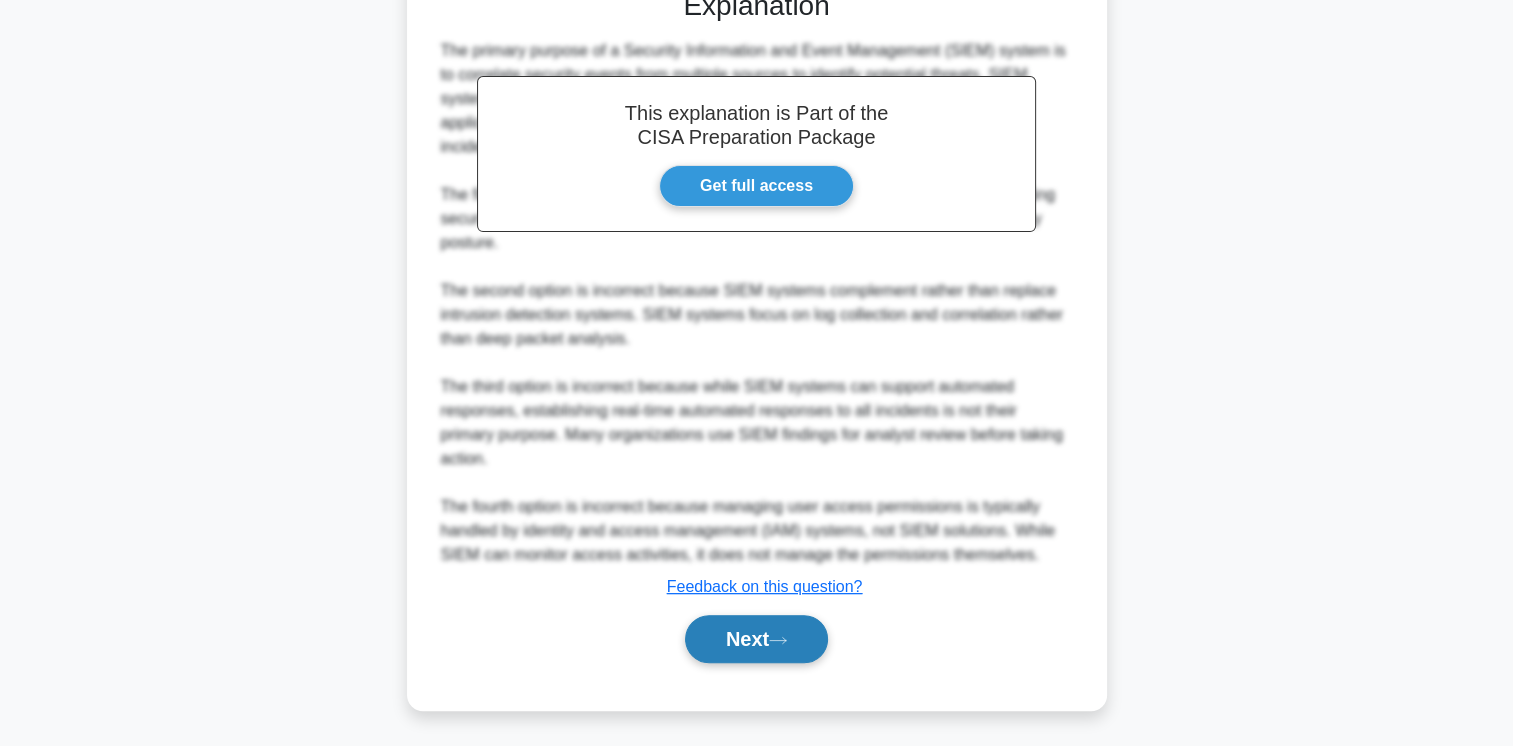 click on "Next" at bounding box center (756, 639) 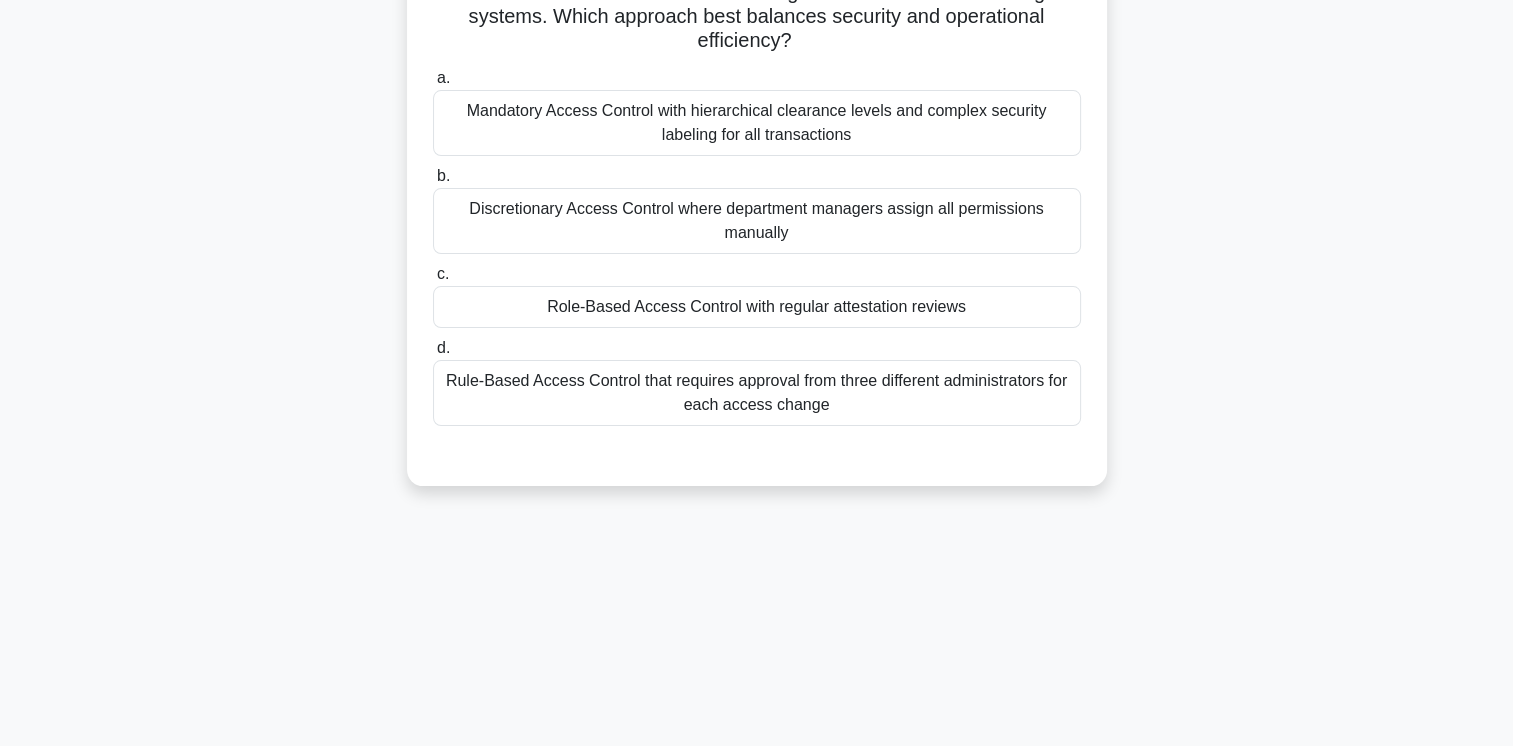 scroll, scrollTop: 170, scrollLeft: 0, axis: vertical 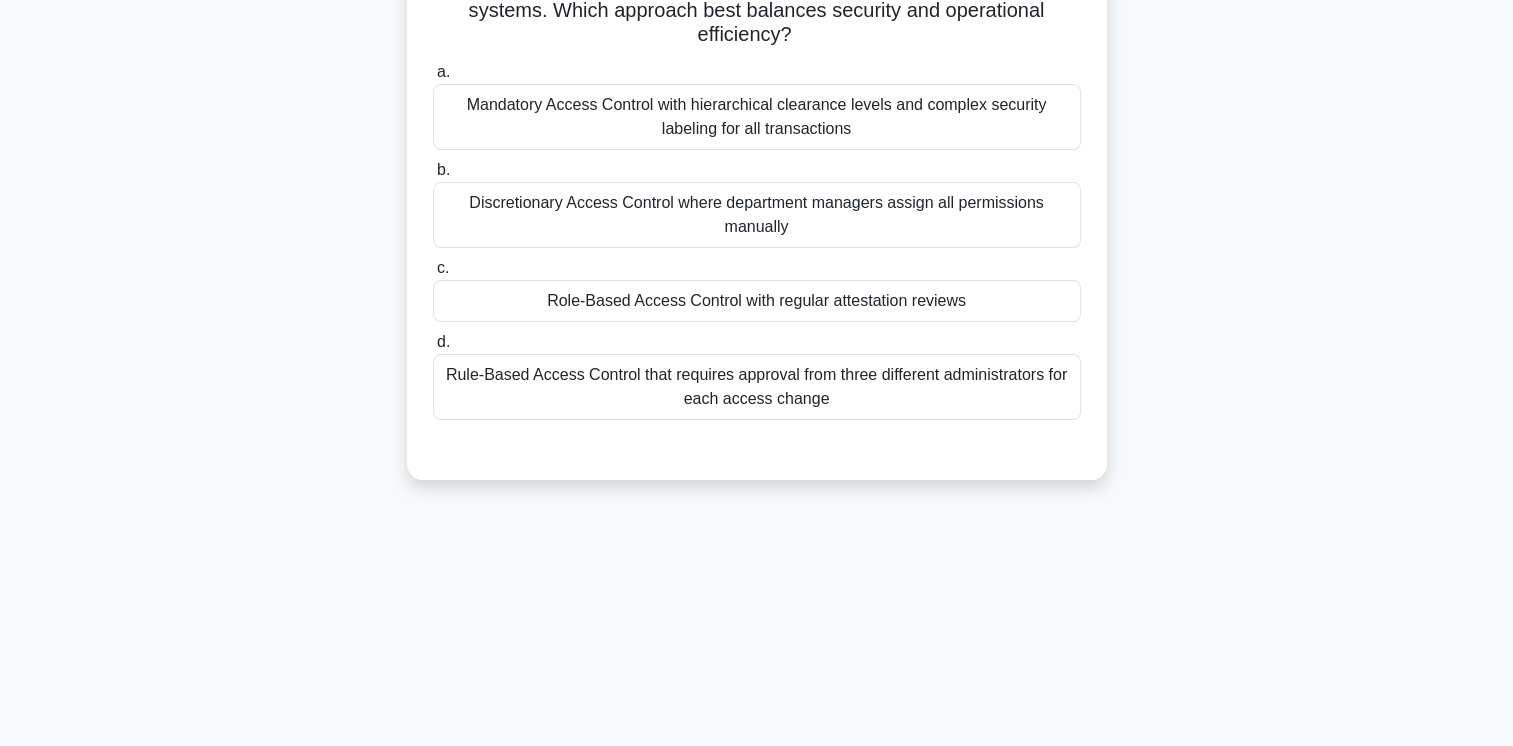 click on "Role-Based Access Control with regular attestation reviews" at bounding box center (757, 301) 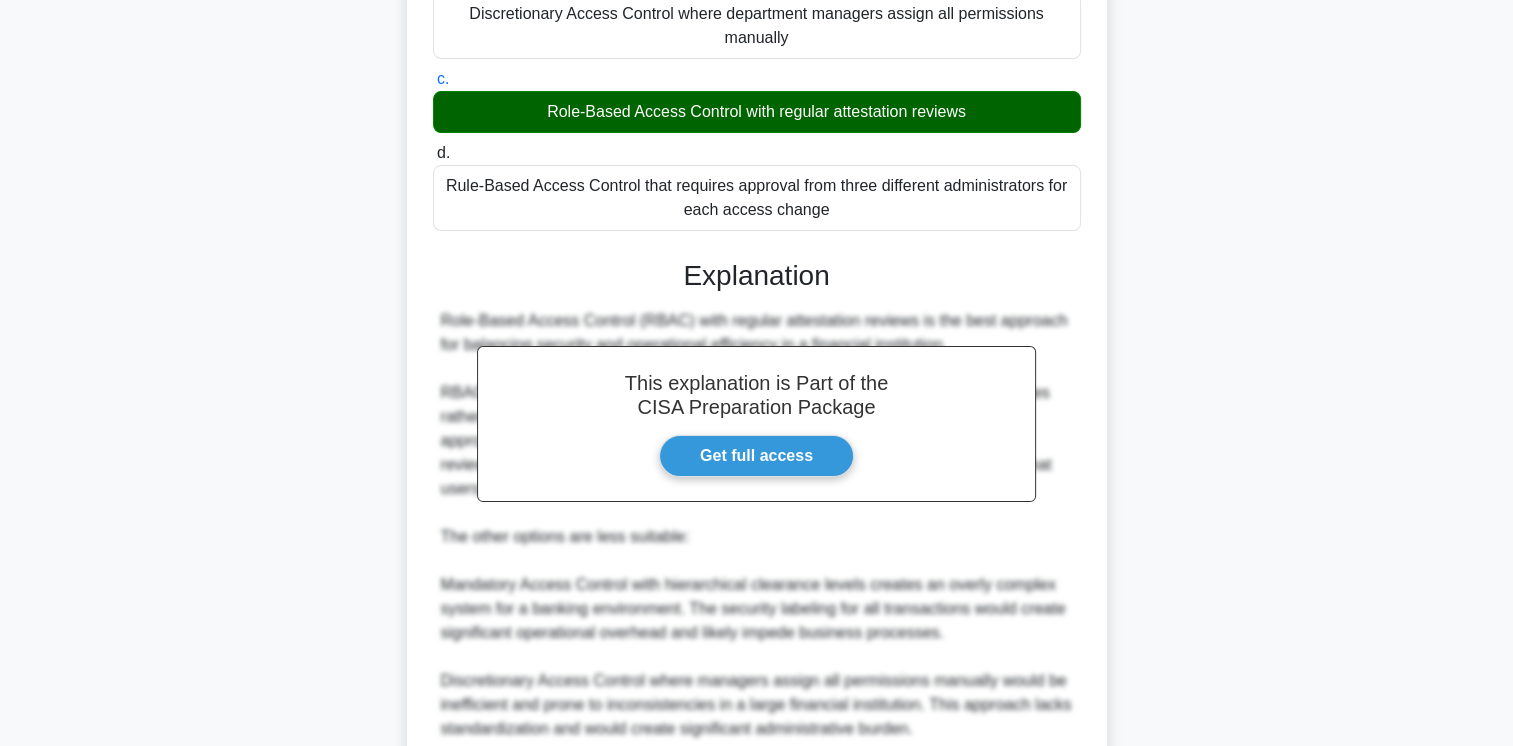 scroll, scrollTop: 629, scrollLeft: 0, axis: vertical 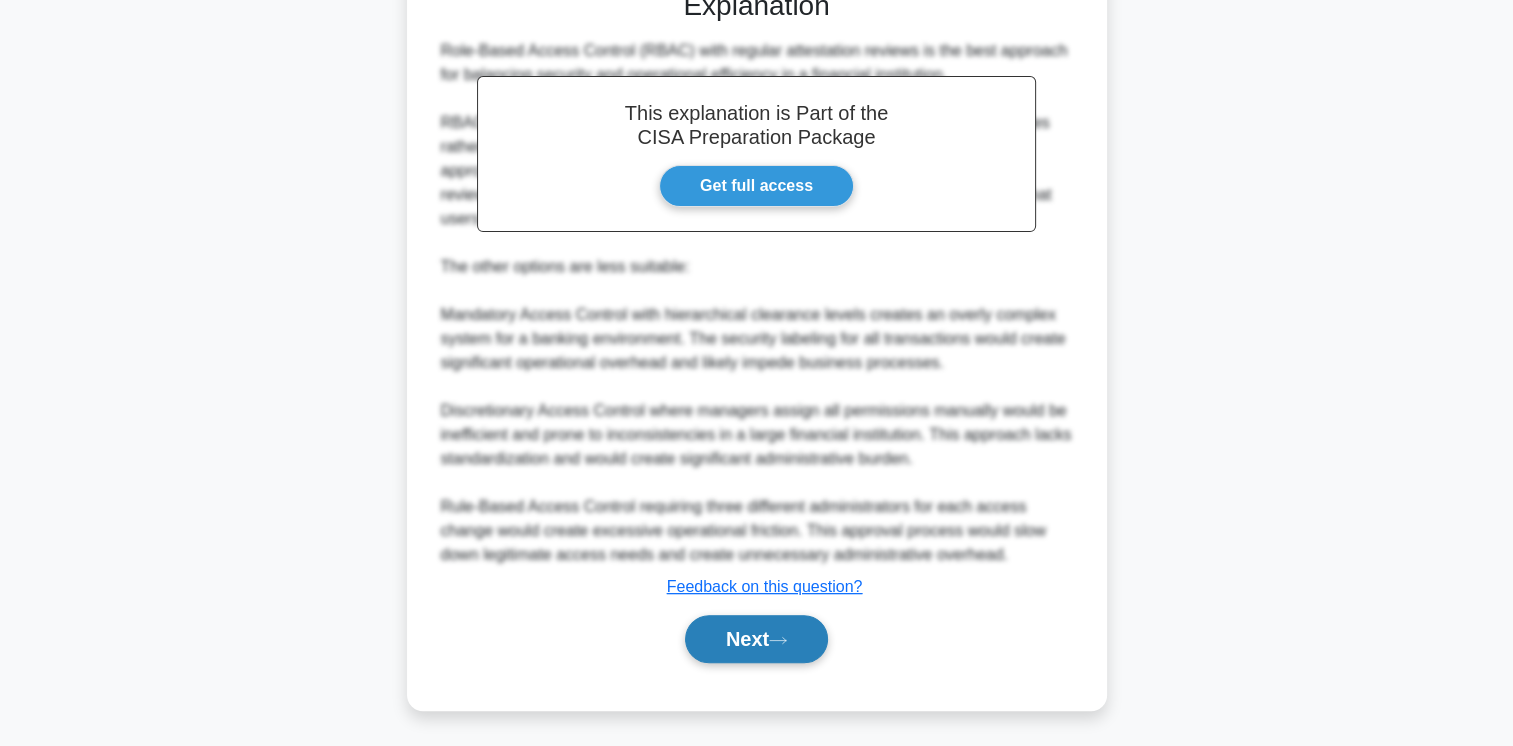 click on "Next" at bounding box center (756, 639) 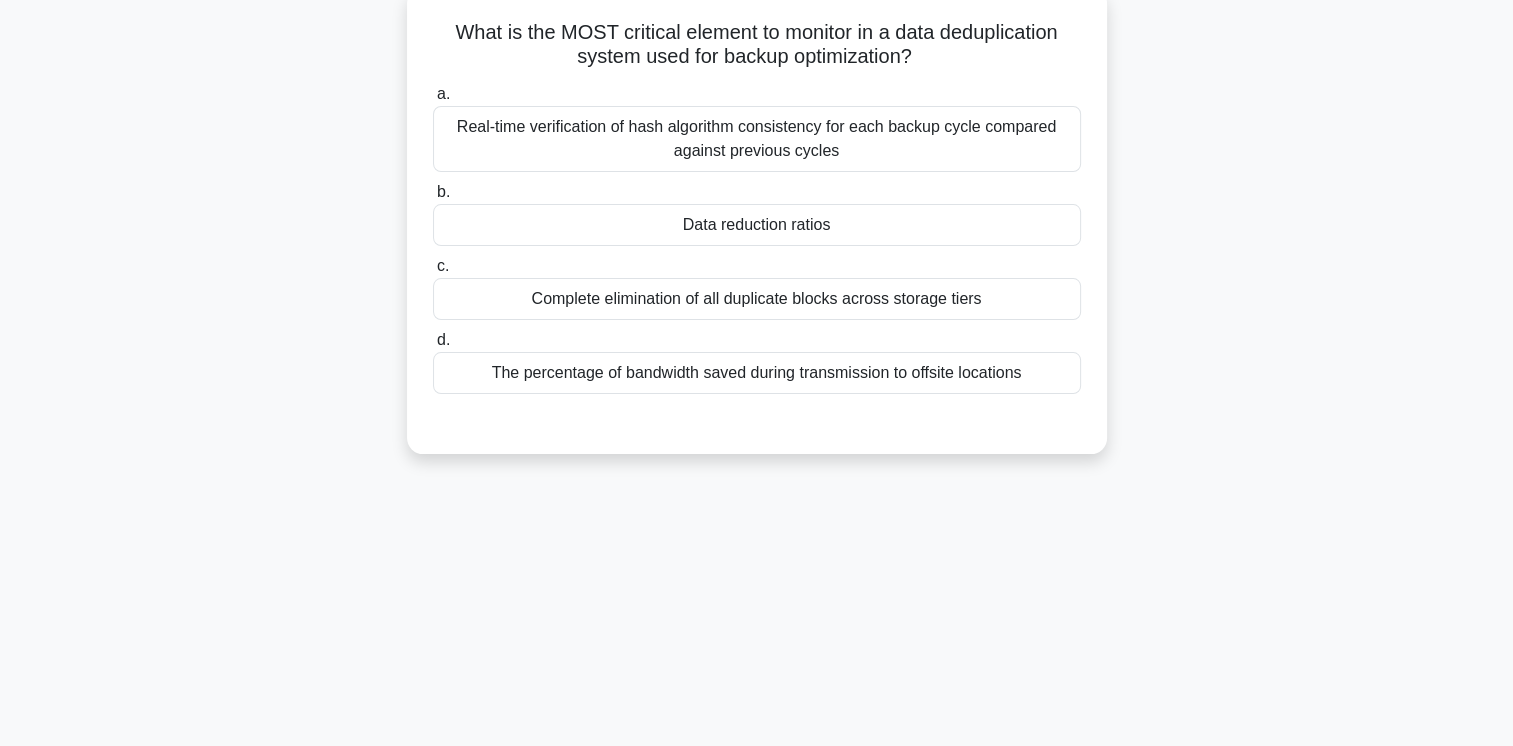 scroll, scrollTop: 128, scrollLeft: 0, axis: vertical 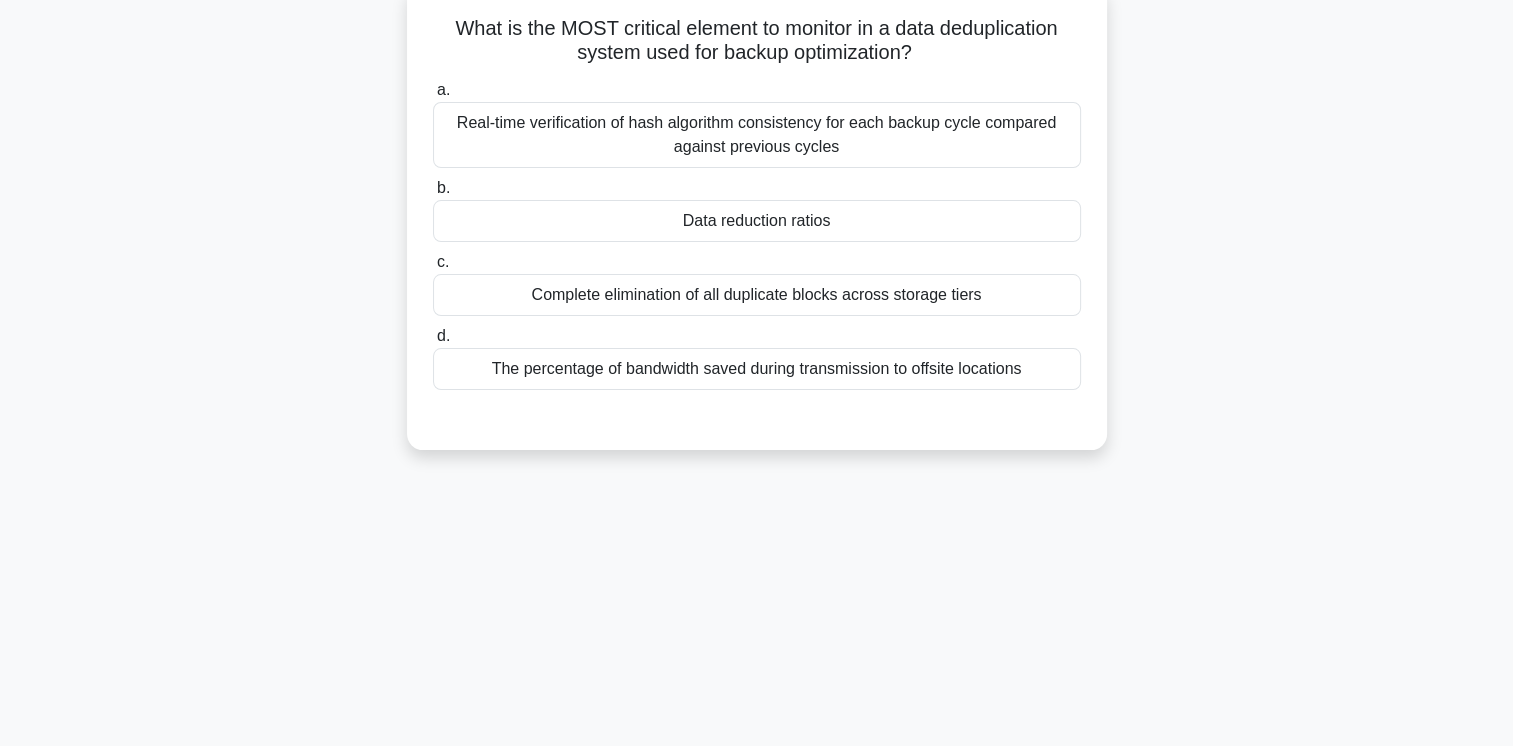 click on "Data reduction ratios" at bounding box center (757, 221) 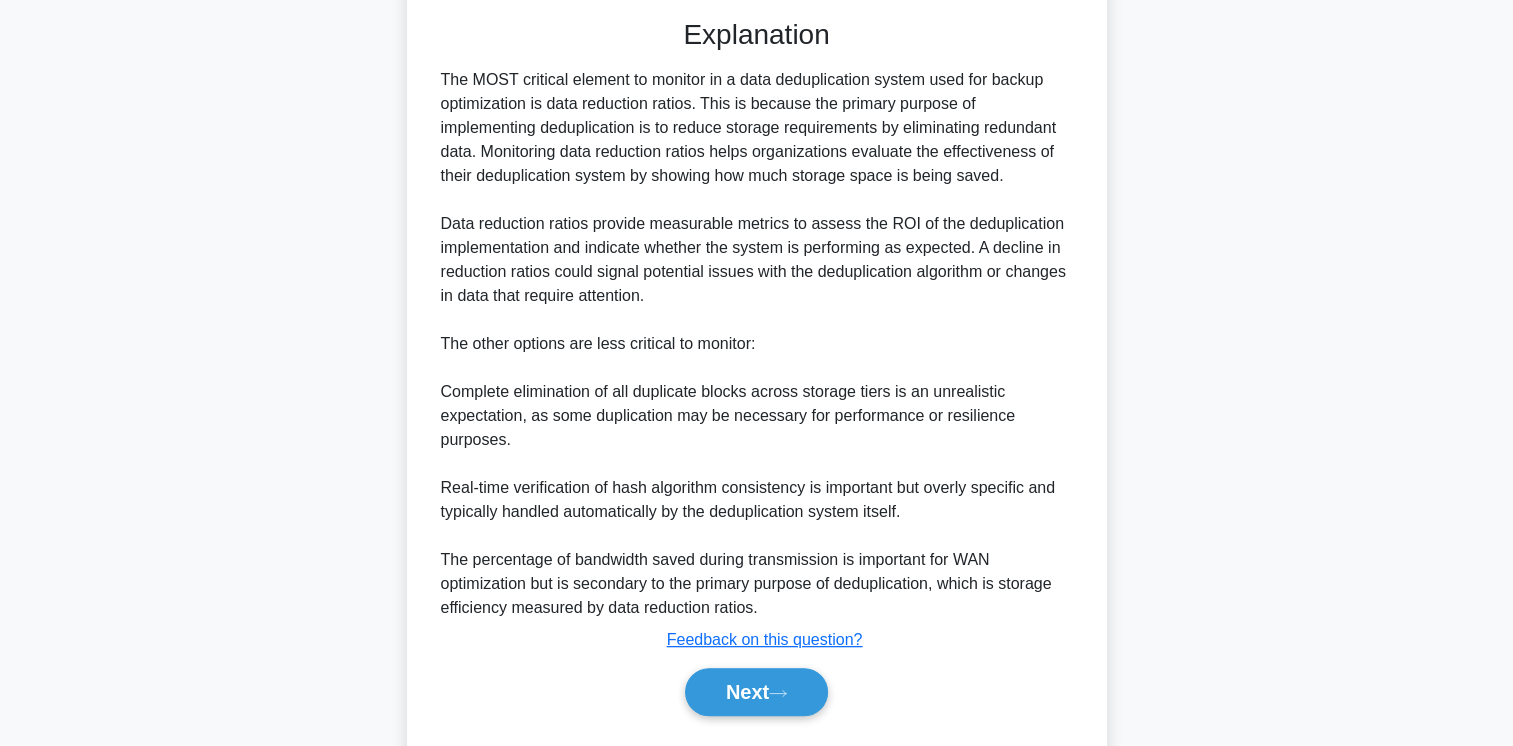 scroll, scrollTop: 581, scrollLeft: 0, axis: vertical 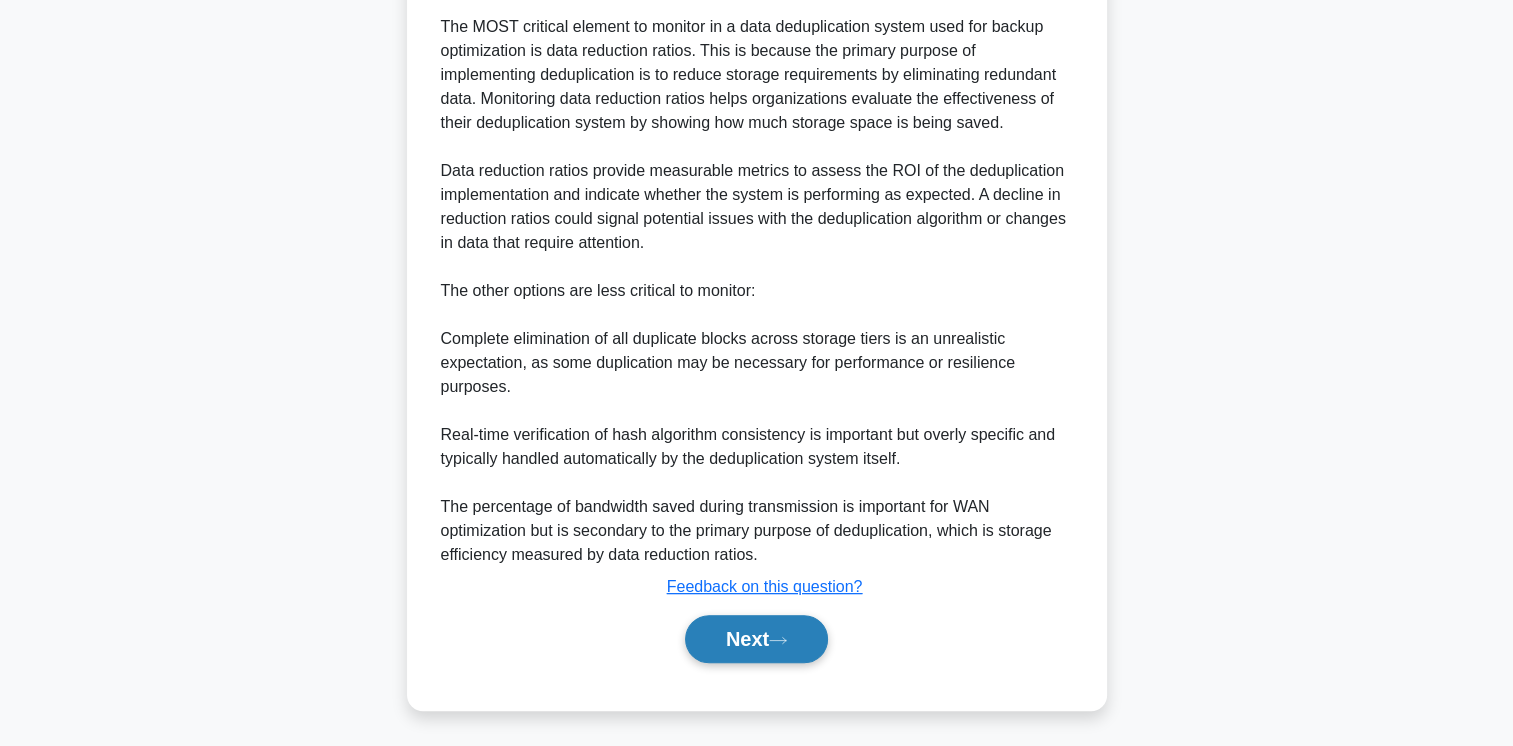 click 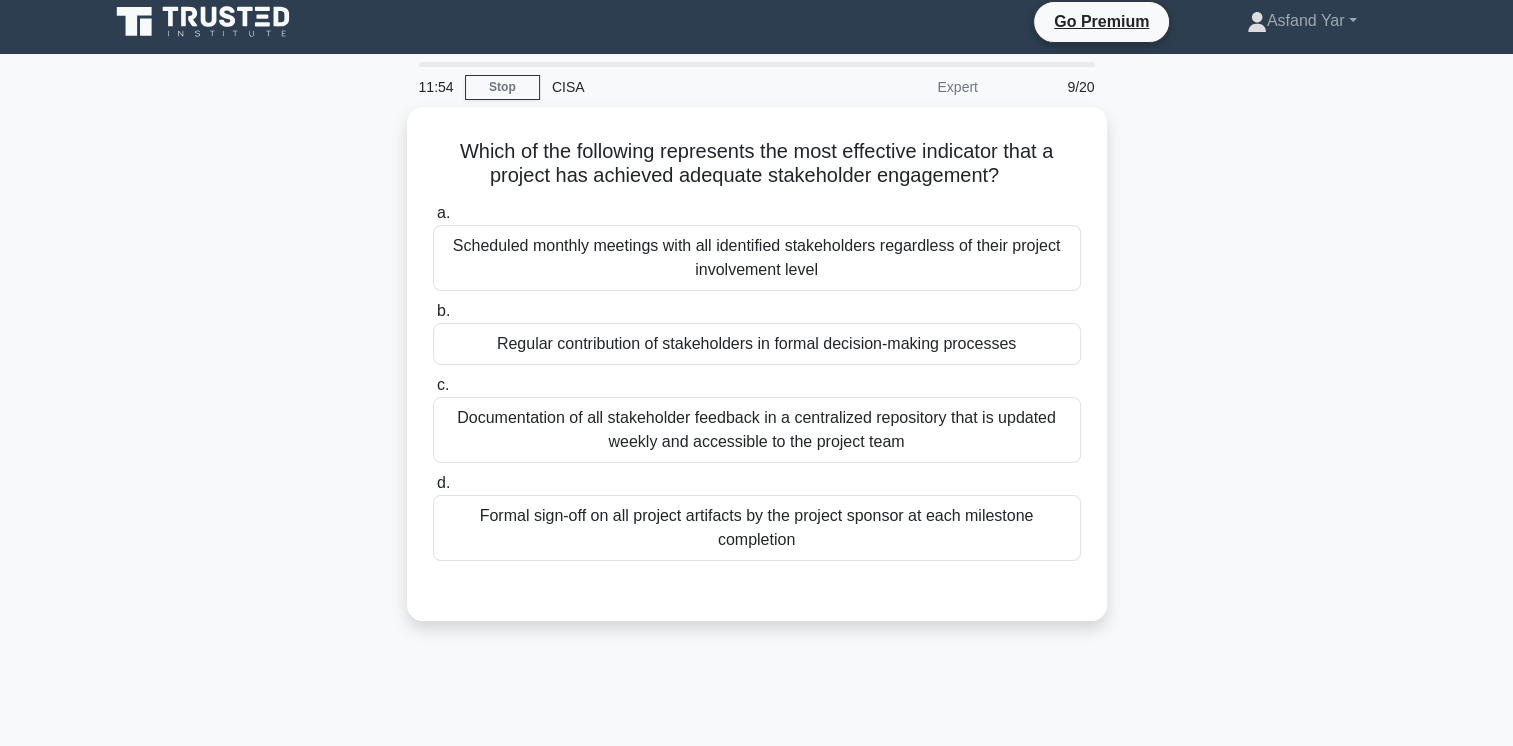 scroll, scrollTop: 0, scrollLeft: 0, axis: both 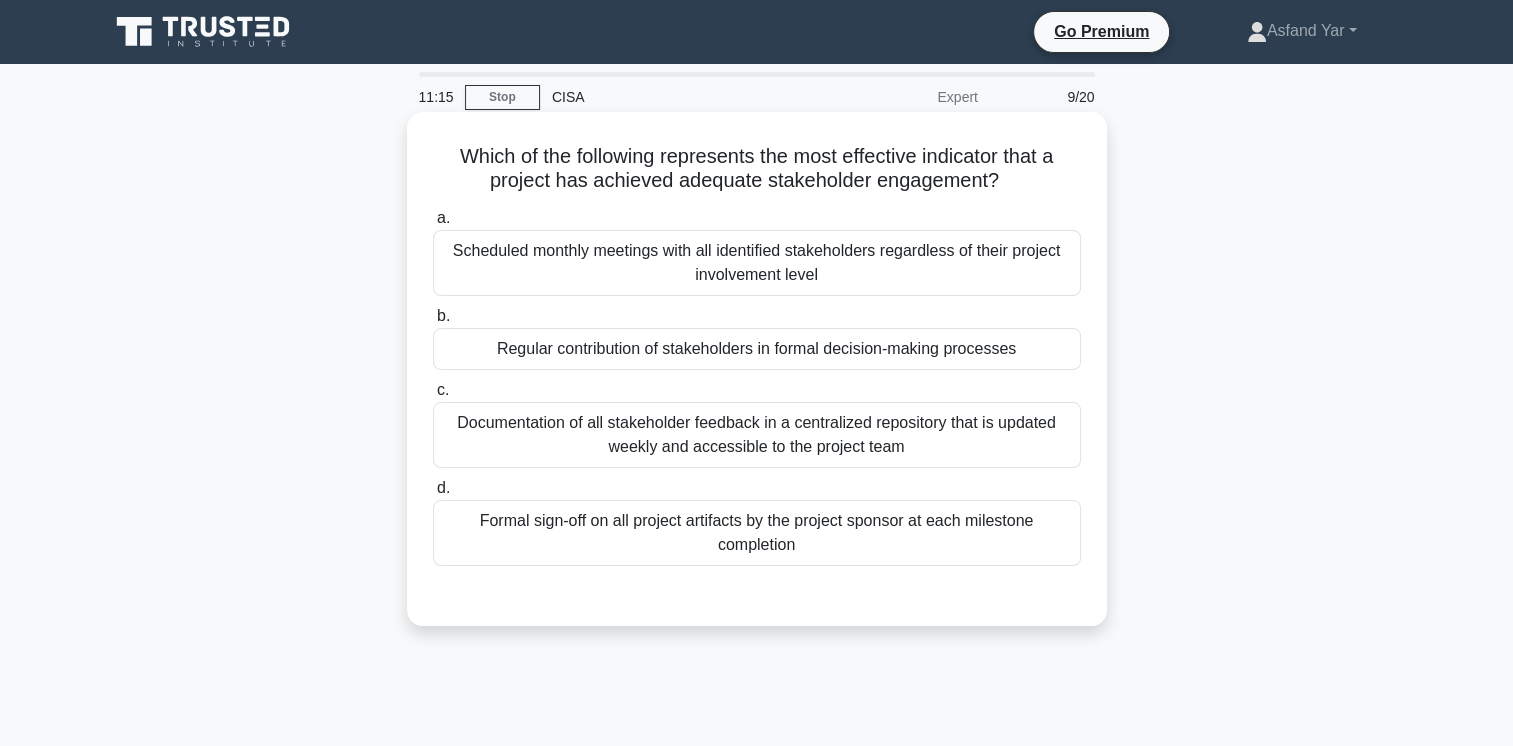 click on "Formal sign-off on all project artifacts by the project sponsor at each milestone completion" at bounding box center [757, 533] 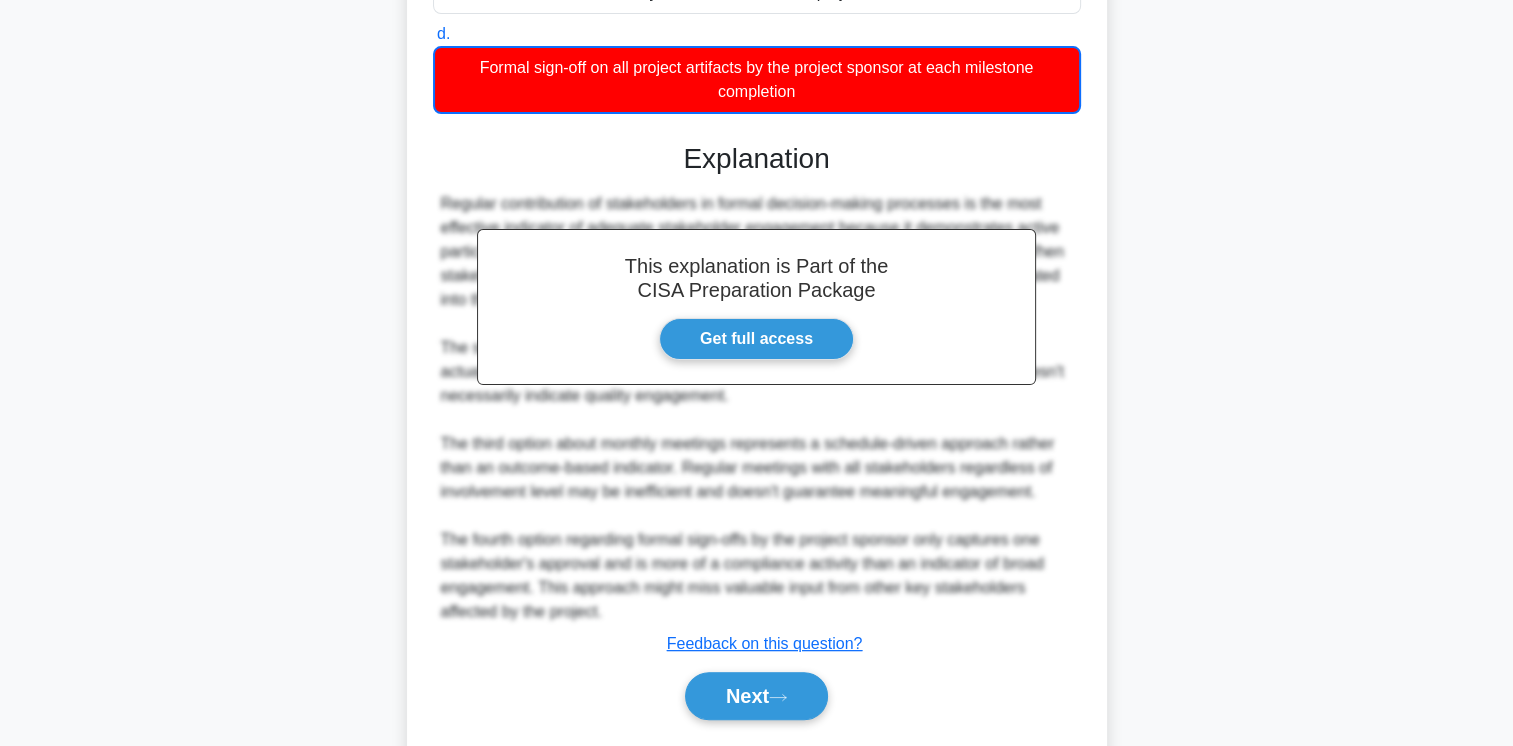 scroll, scrollTop: 511, scrollLeft: 0, axis: vertical 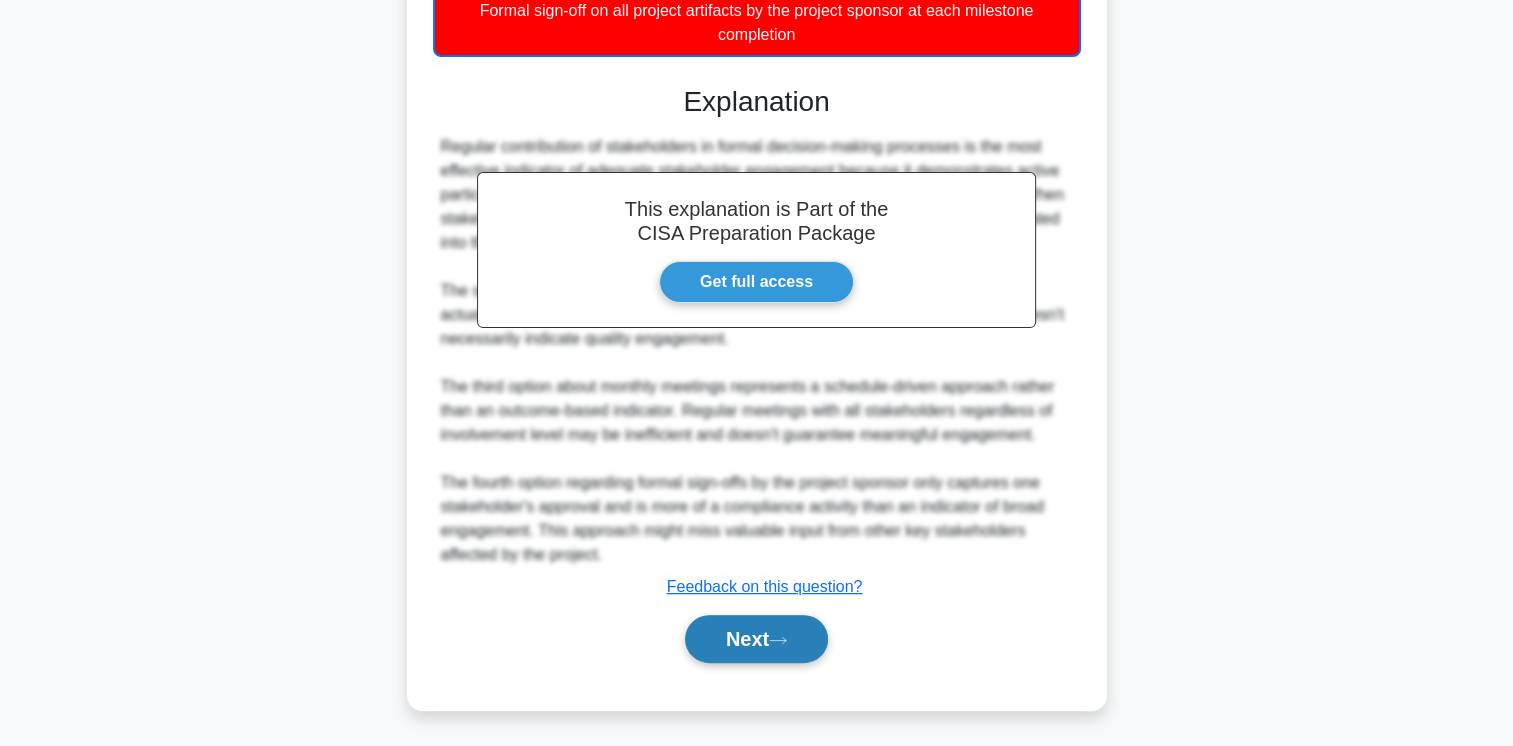click on "Next" at bounding box center [756, 639] 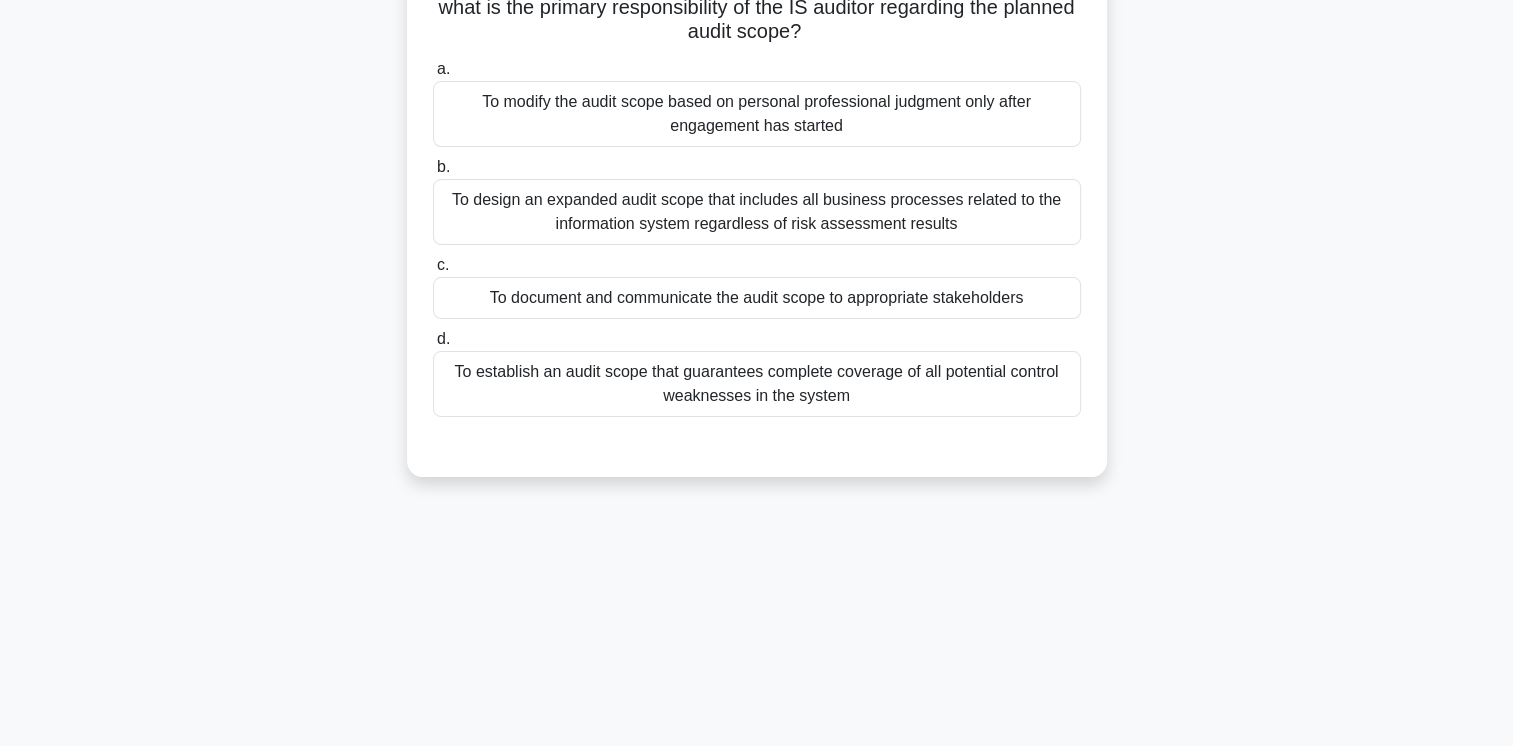 scroll, scrollTop: 2, scrollLeft: 0, axis: vertical 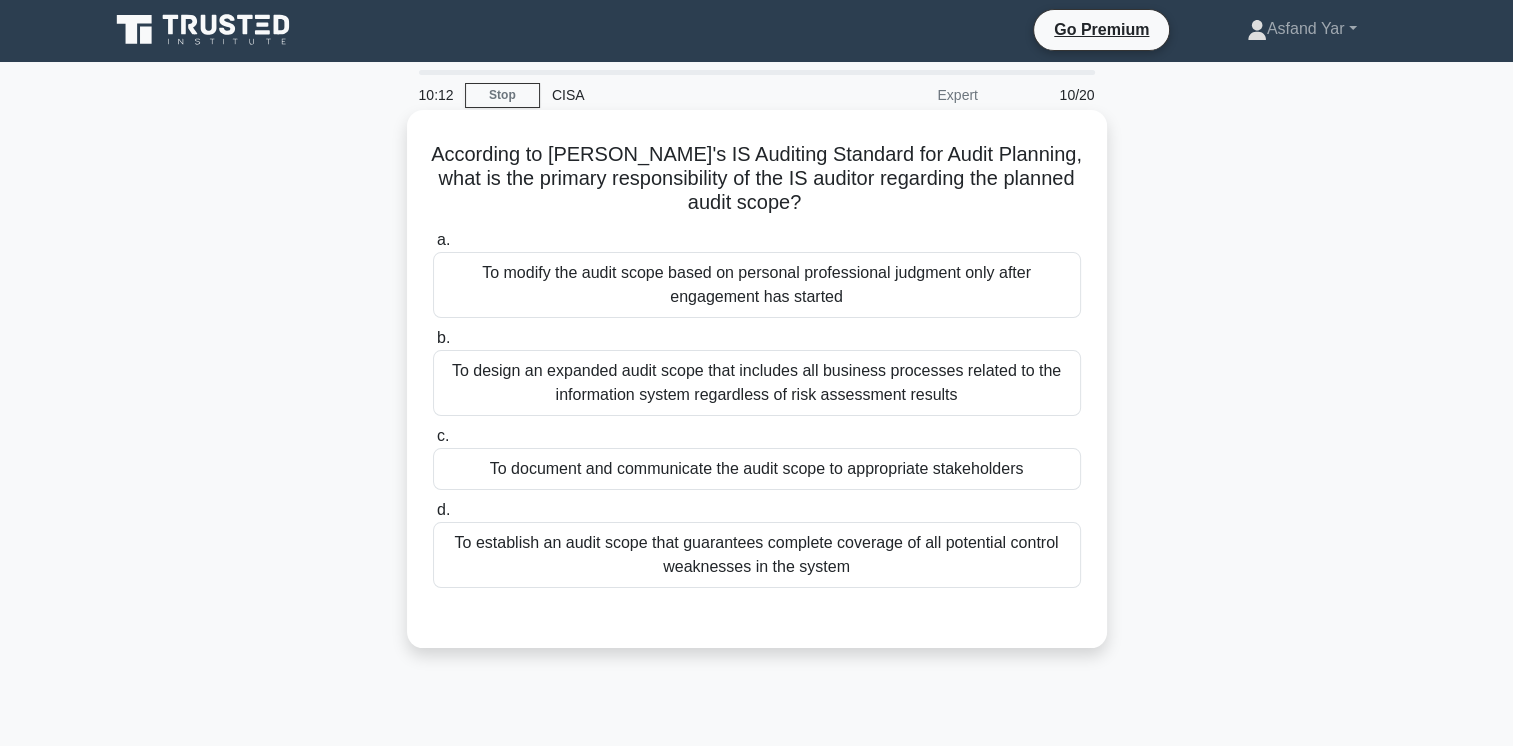 click on "To establish an audit scope that guarantees complete coverage of all potential control weaknesses in the system" at bounding box center (757, 555) 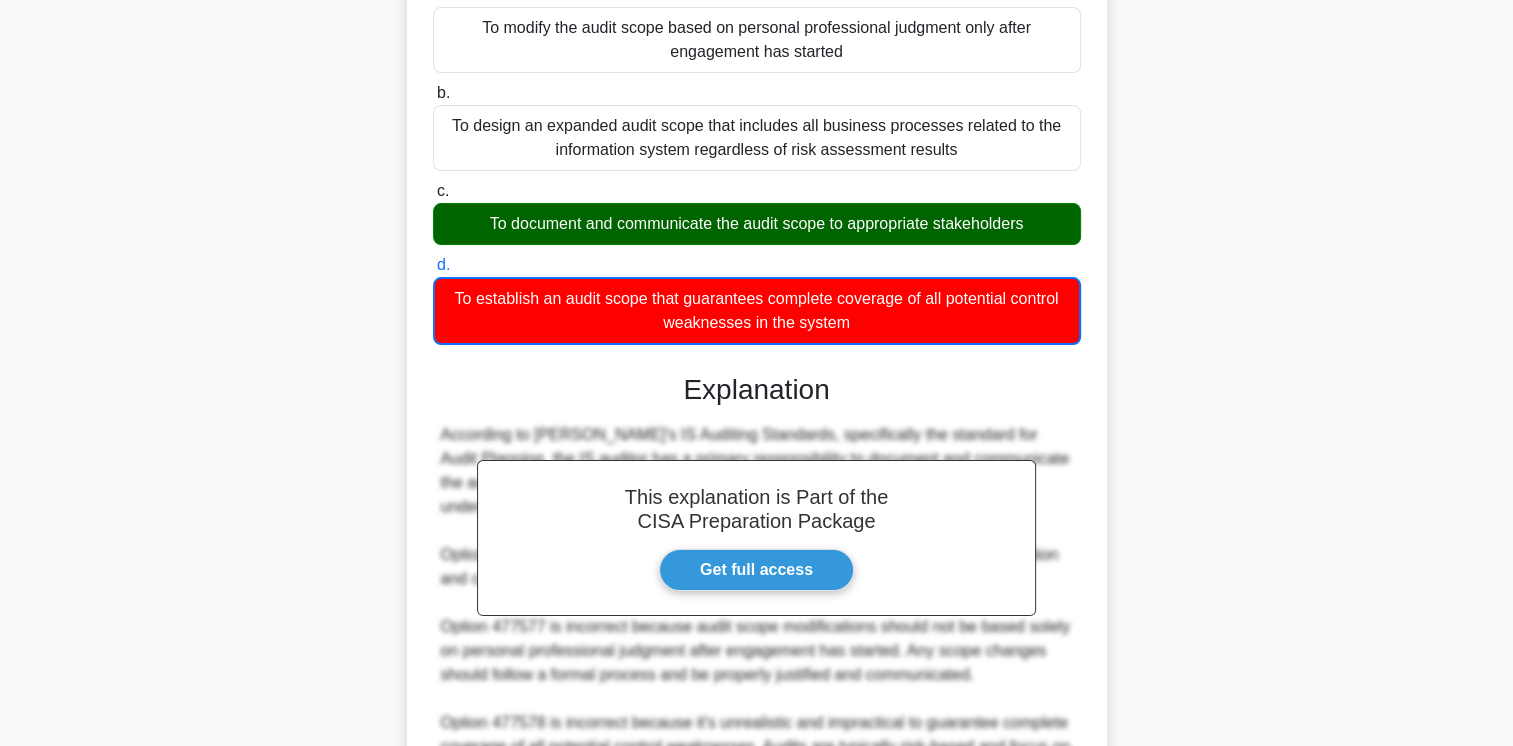 scroll, scrollTop: 583, scrollLeft: 0, axis: vertical 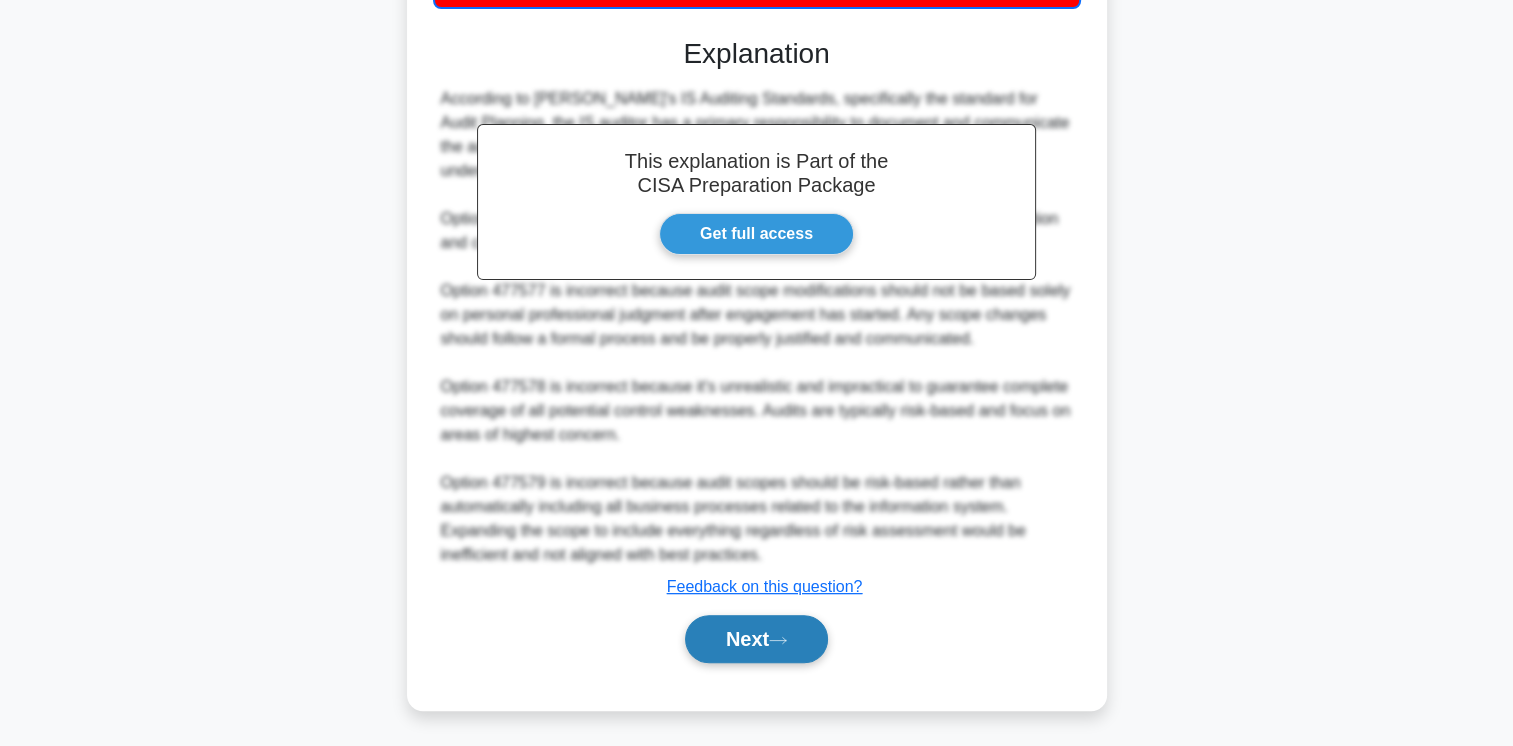 click on "Next" at bounding box center (756, 639) 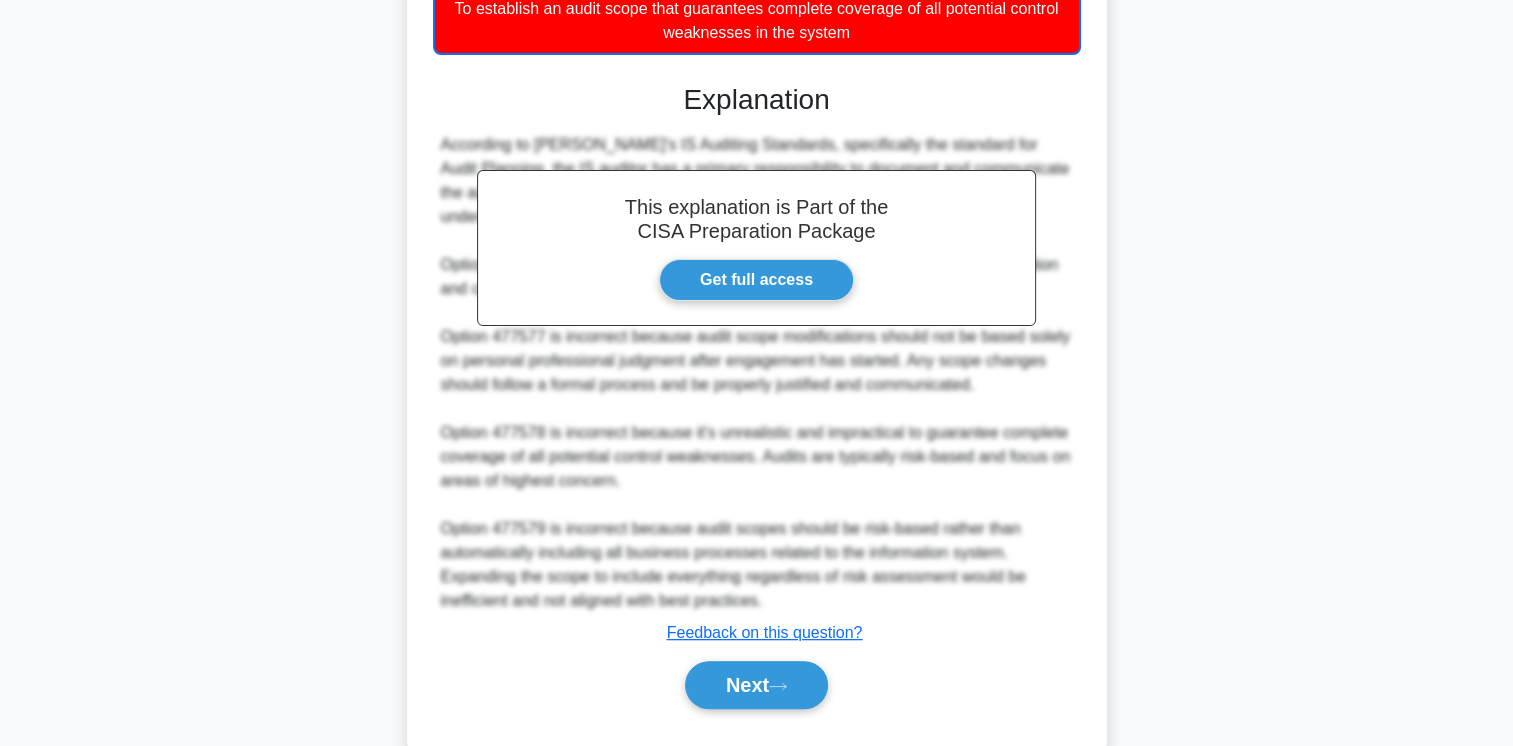 scroll, scrollTop: 547, scrollLeft: 0, axis: vertical 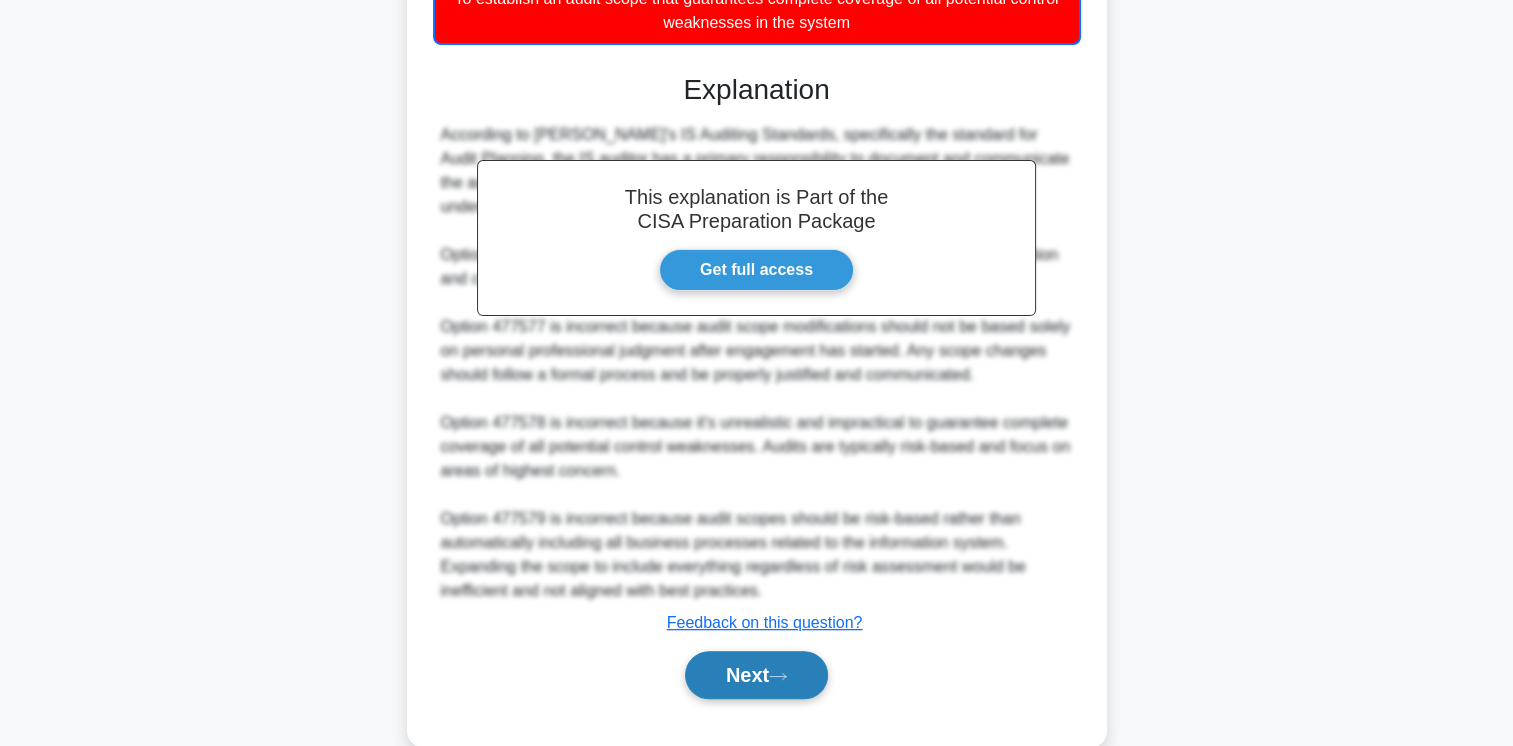 click on "Next" at bounding box center [756, 675] 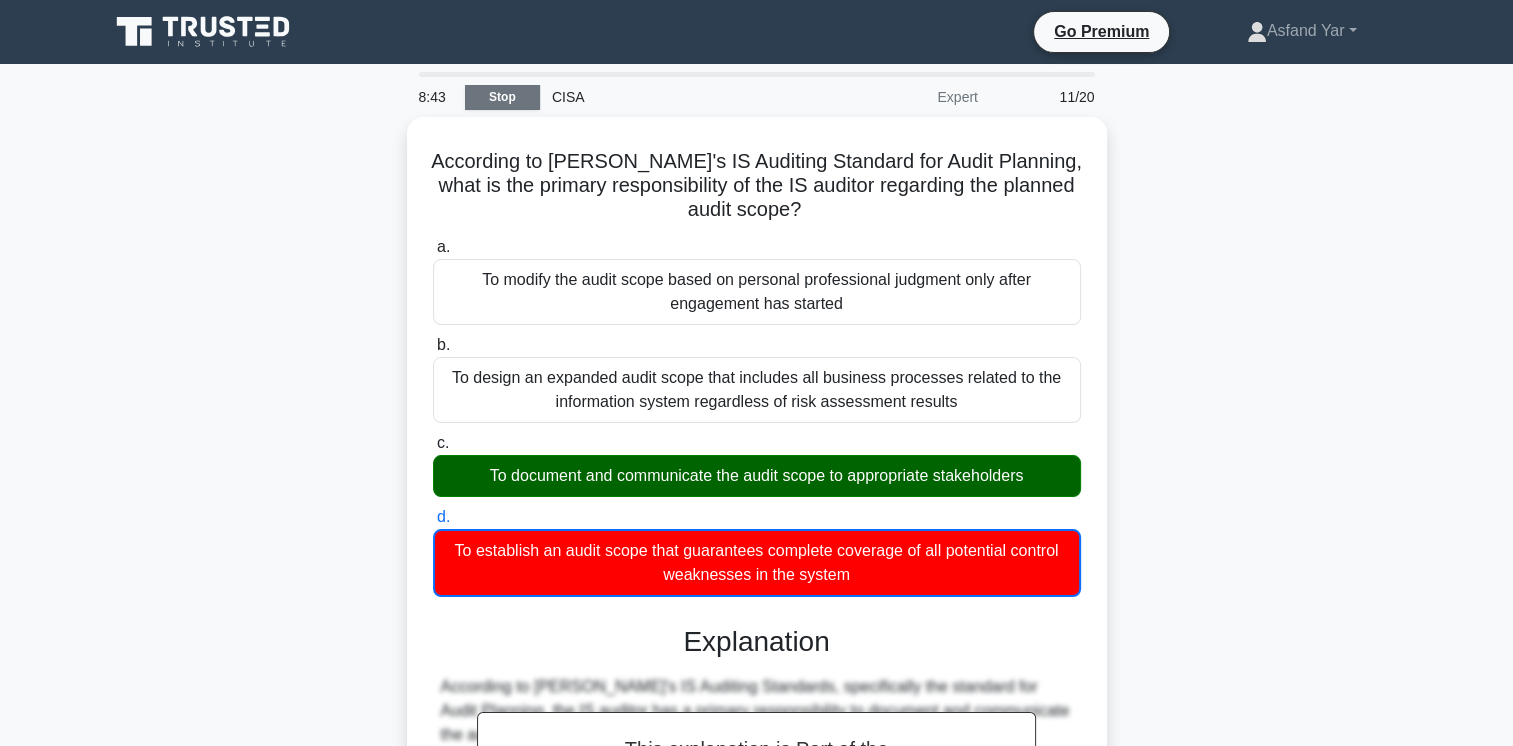 click on "Stop" at bounding box center [502, 97] 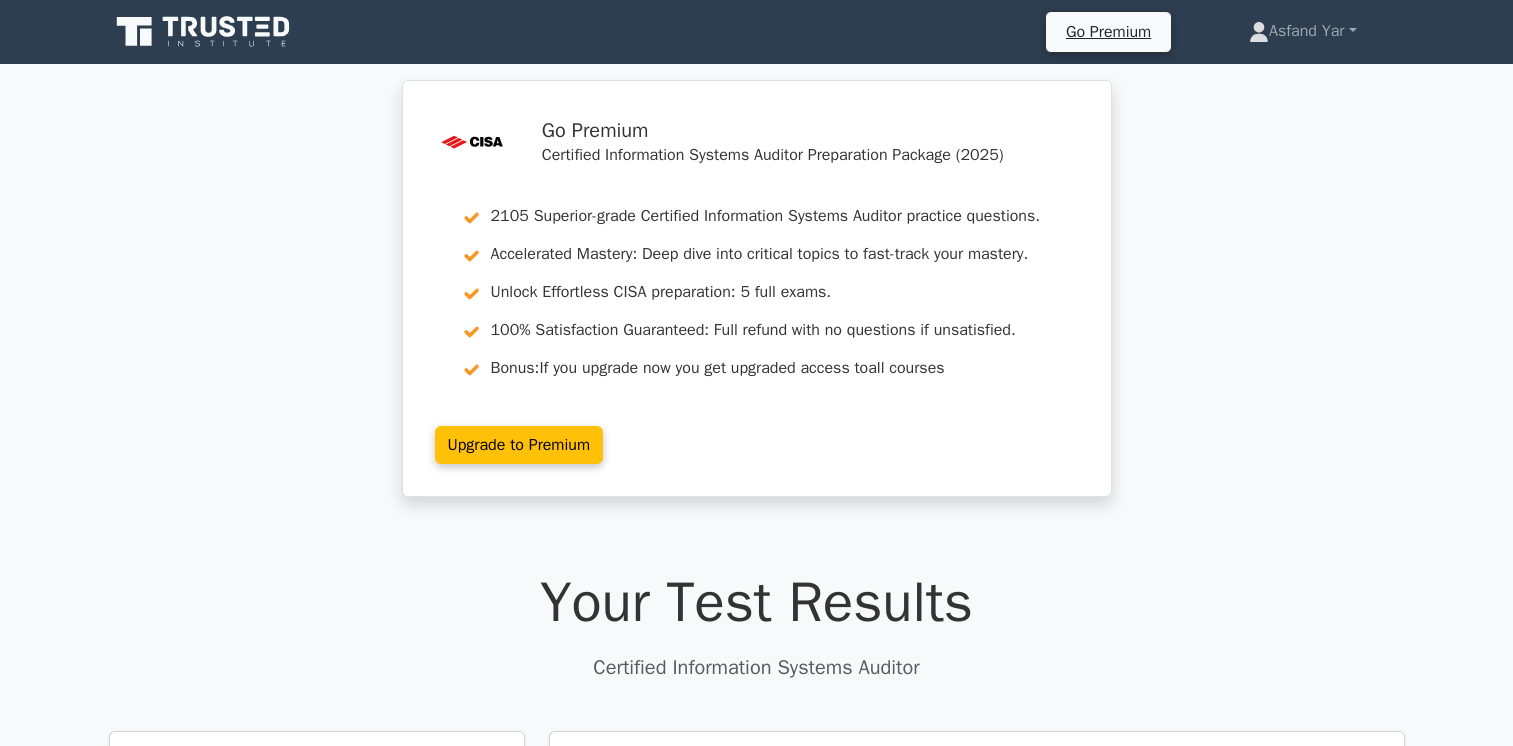scroll, scrollTop: 1615, scrollLeft: 0, axis: vertical 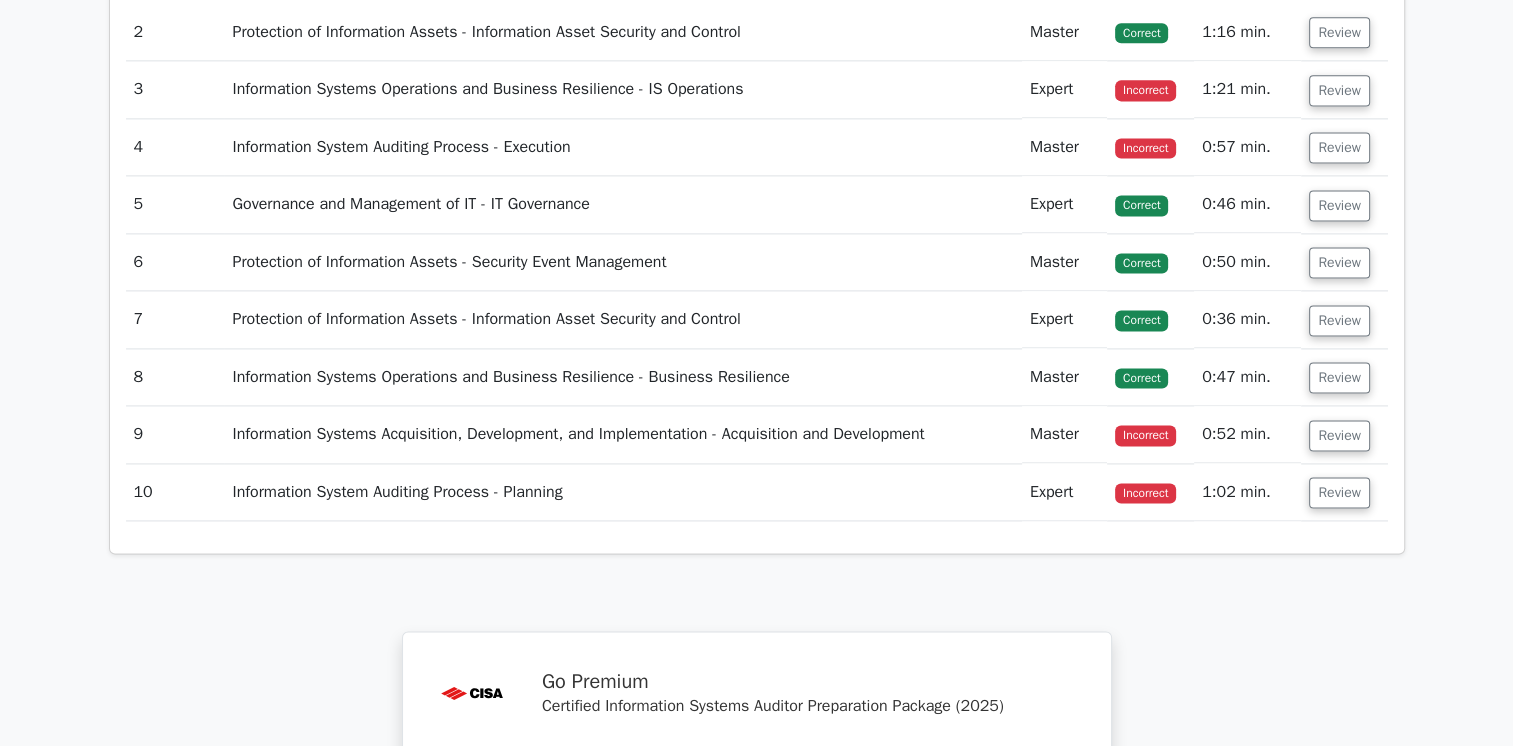 click on "Review" at bounding box center (1344, 89) 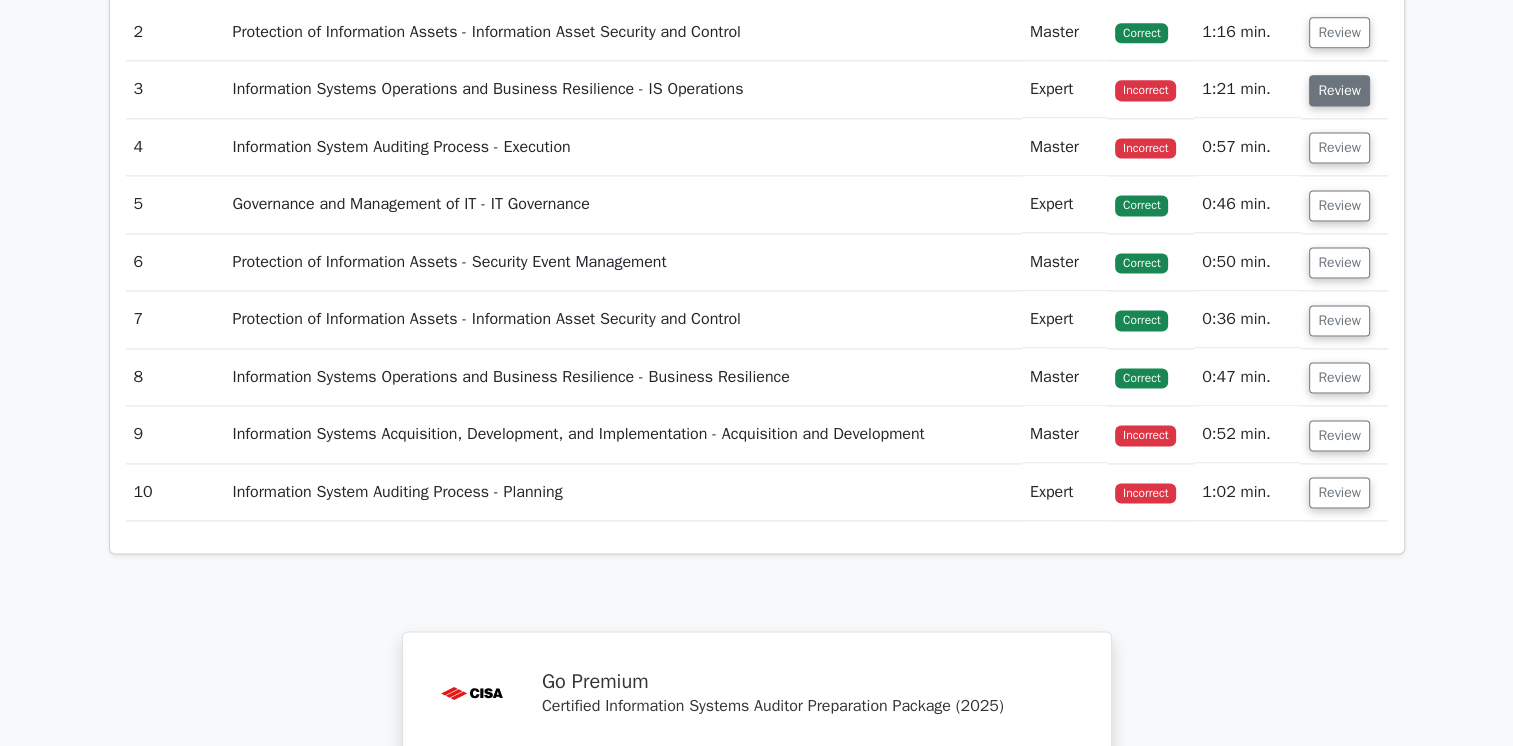 click on "Review" at bounding box center (1339, 90) 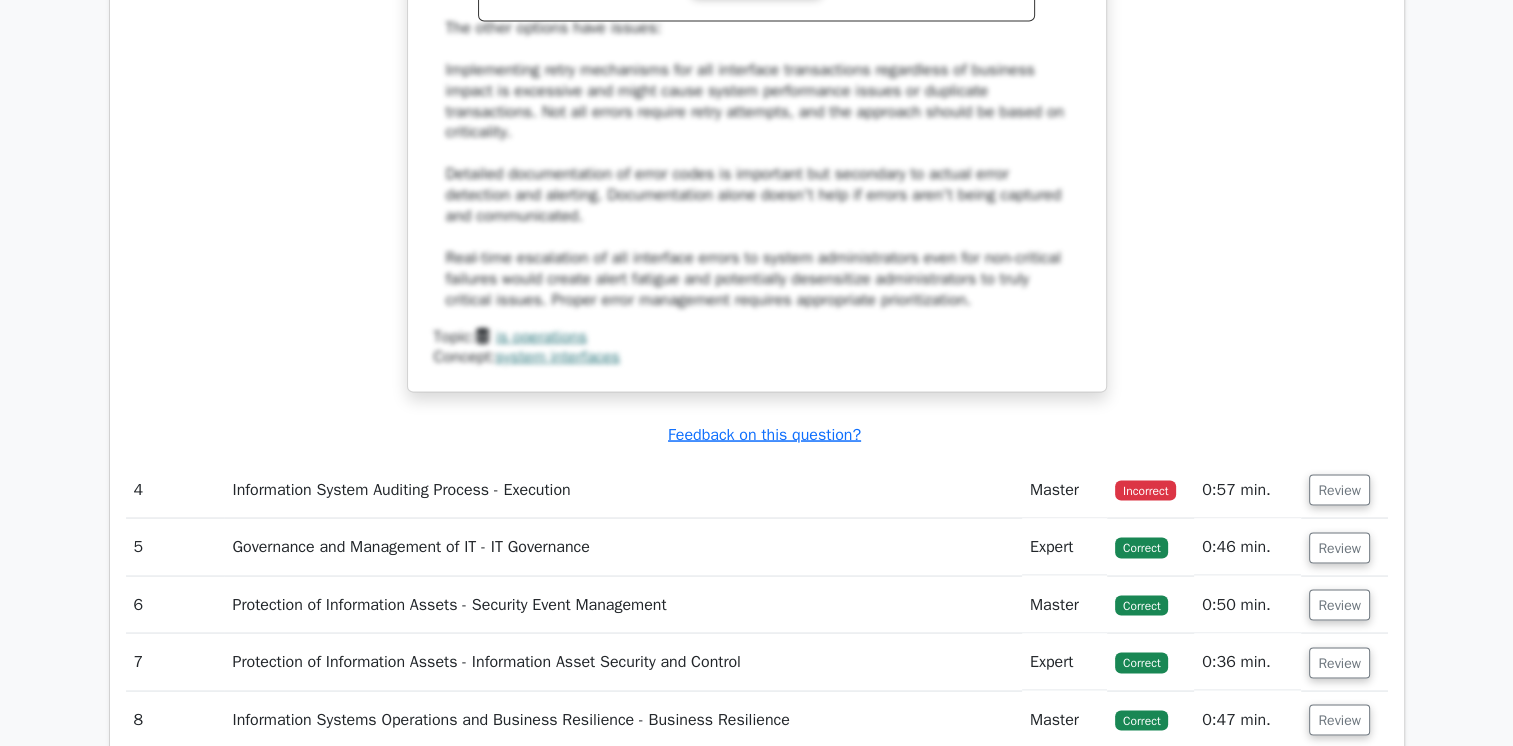 scroll, scrollTop: 3535, scrollLeft: 0, axis: vertical 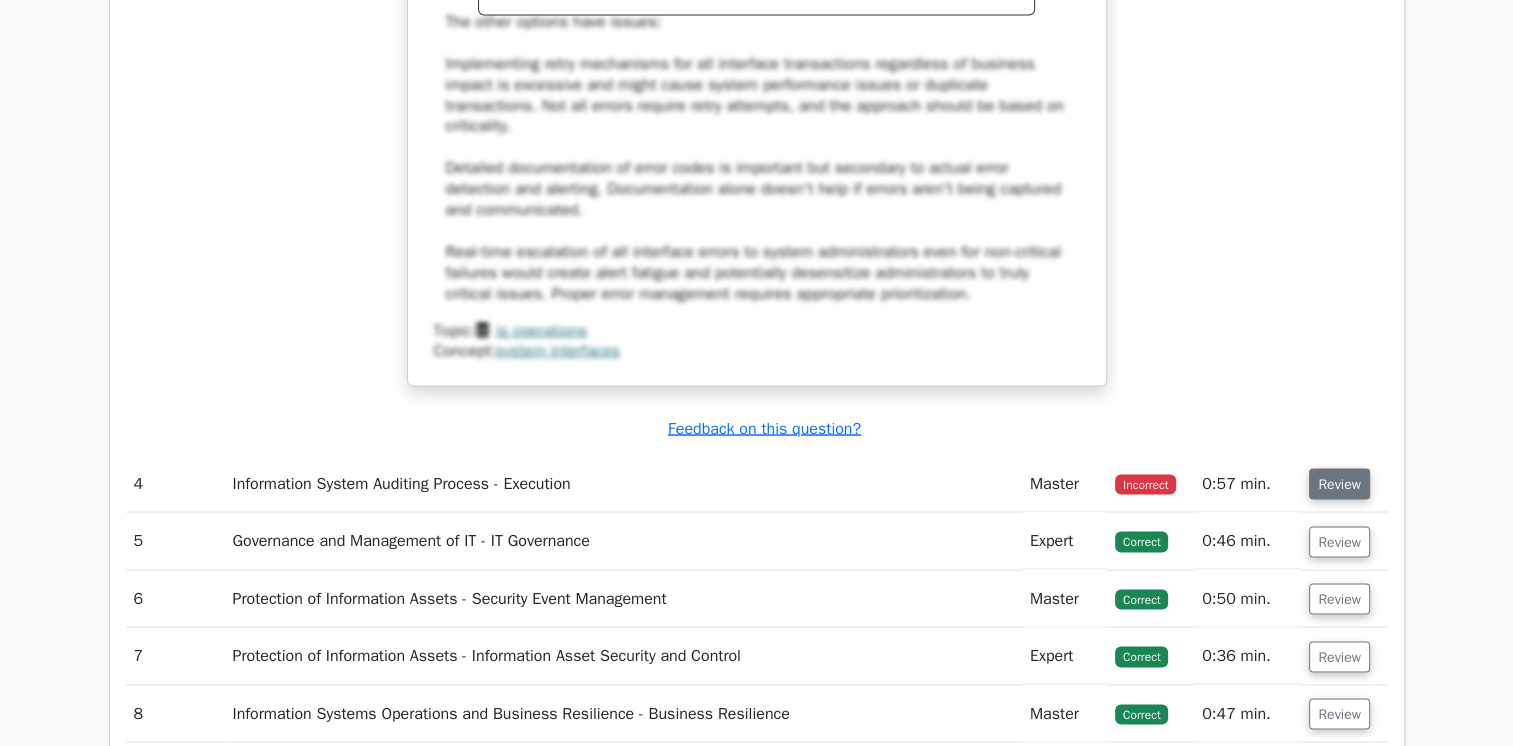 click on "Review" at bounding box center (1339, 483) 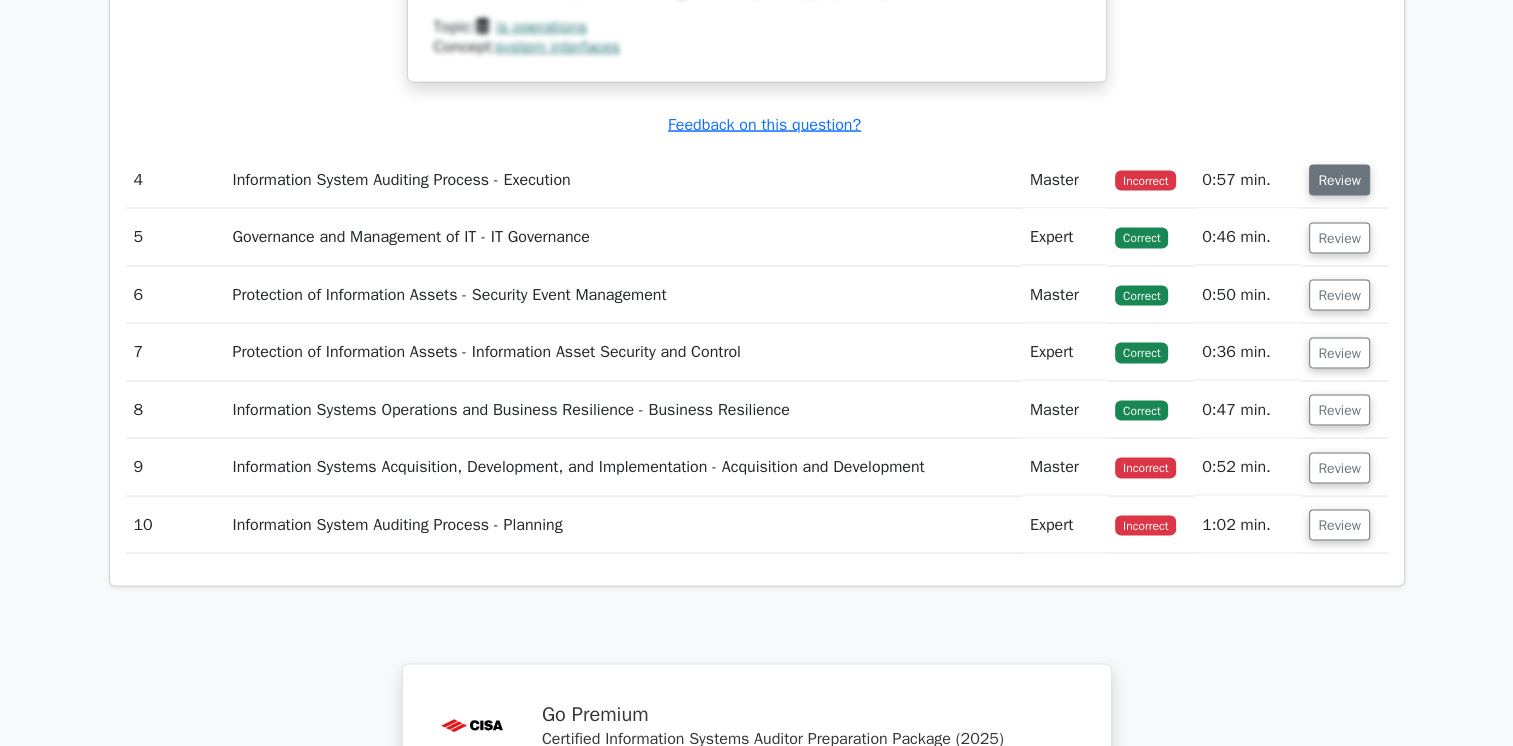 scroll, scrollTop: 3839, scrollLeft: 0, axis: vertical 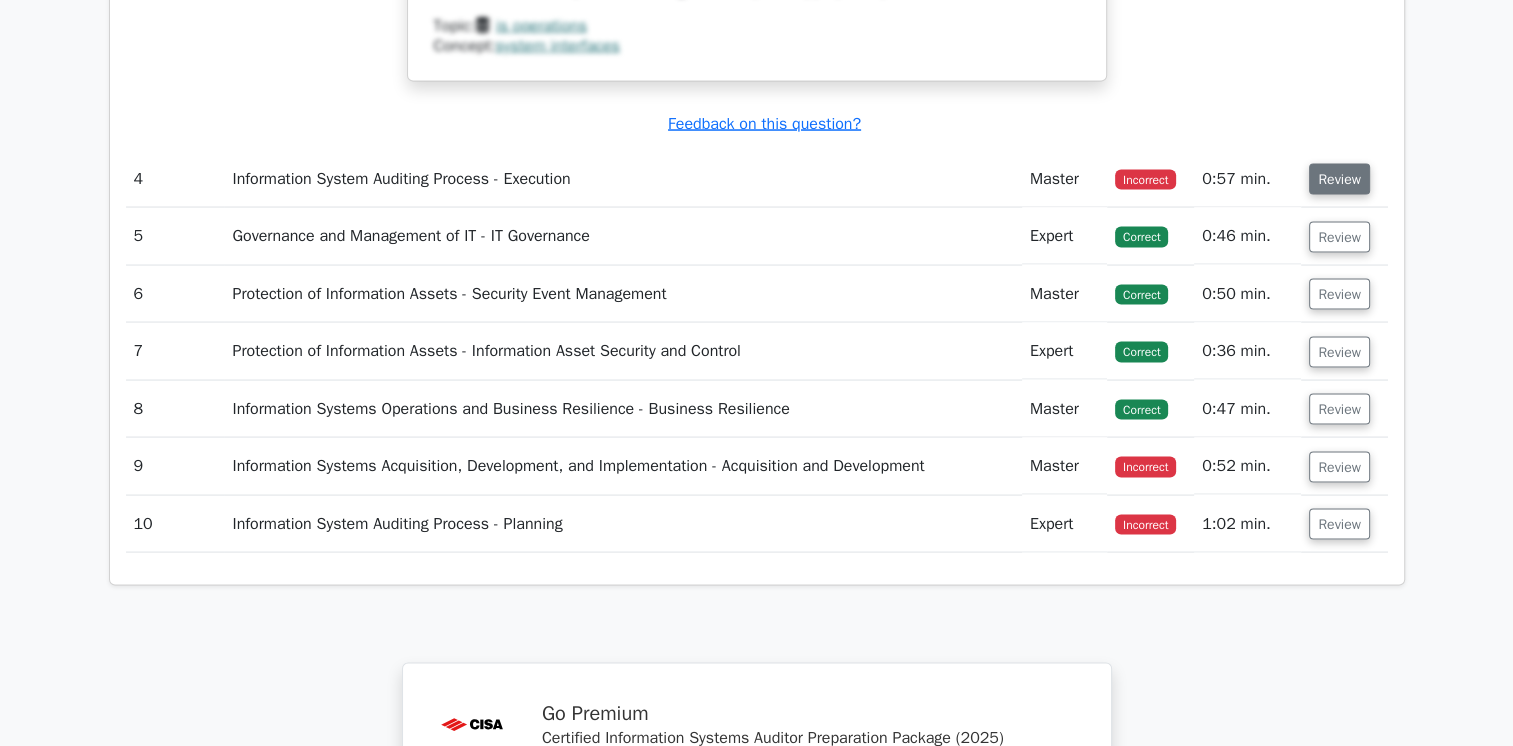 click on "Review" at bounding box center [1339, 179] 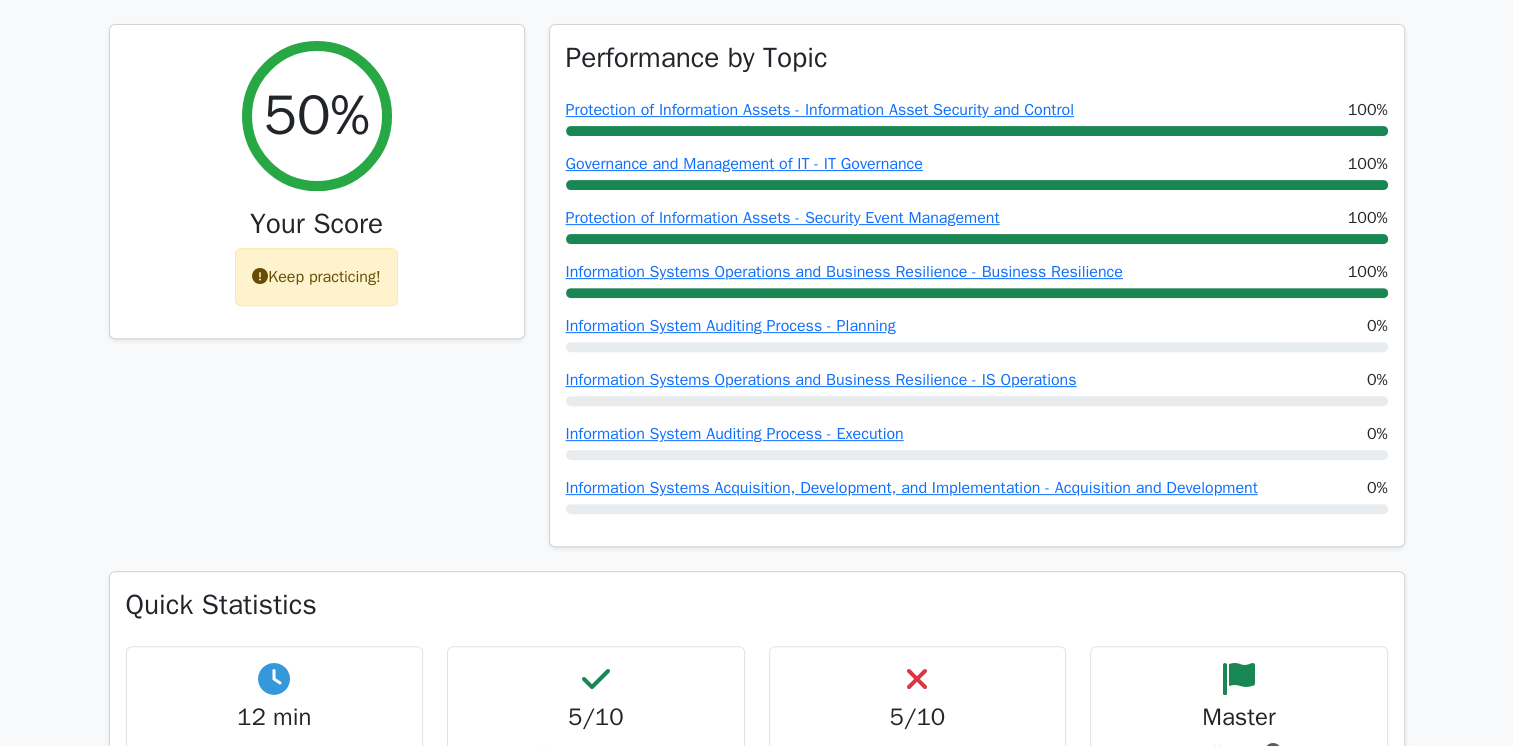 scroll, scrollTop: 705, scrollLeft: 0, axis: vertical 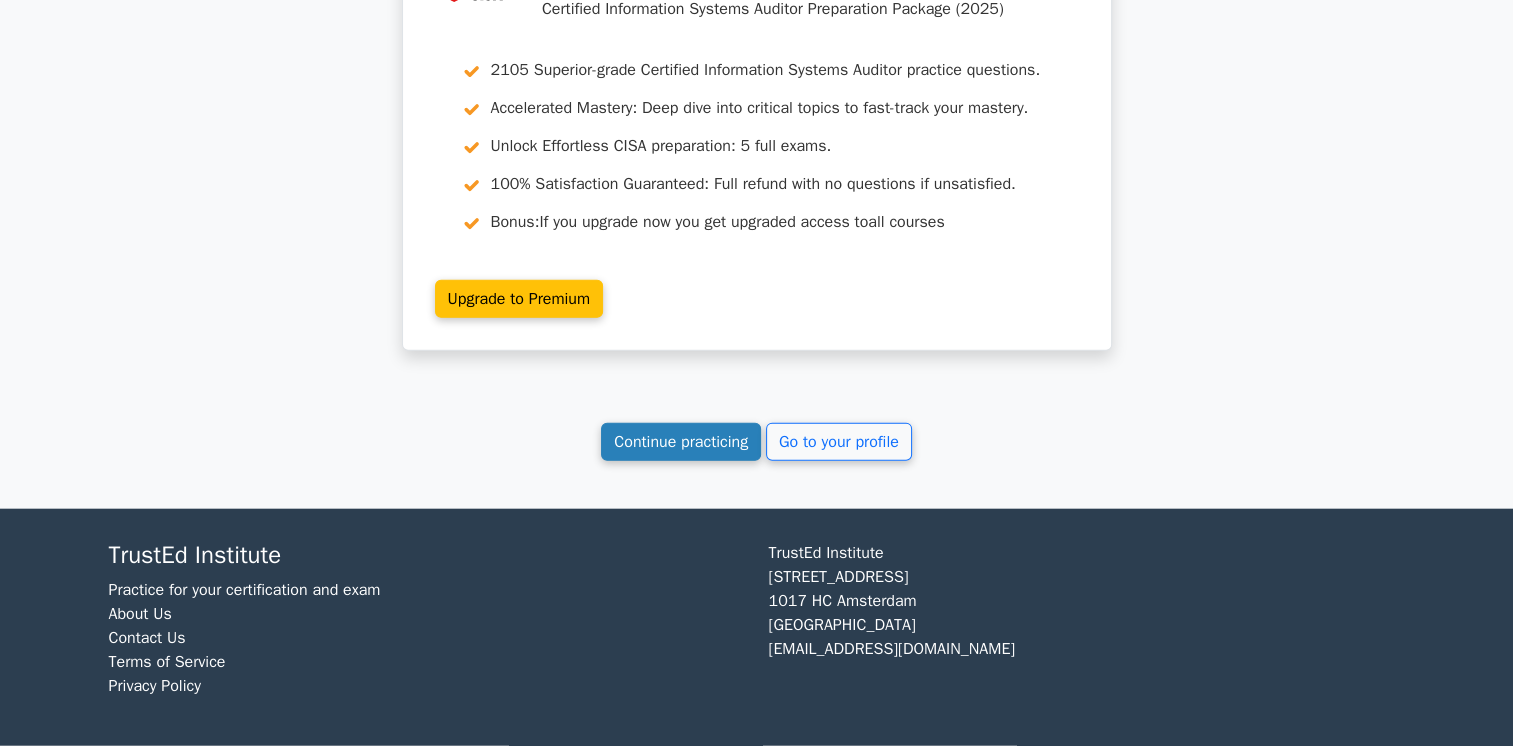 click on "Continue practicing" at bounding box center (681, 442) 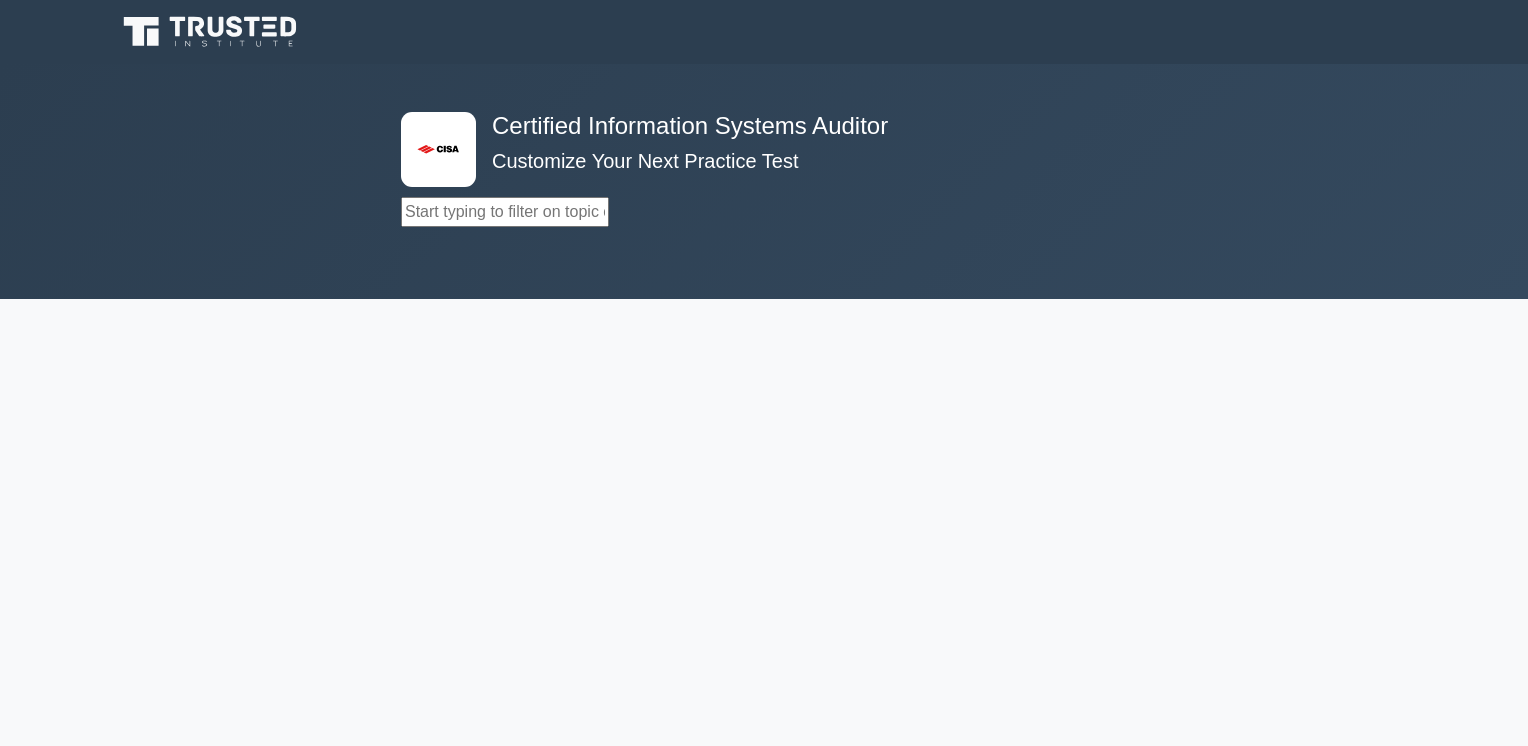scroll, scrollTop: 0, scrollLeft: 0, axis: both 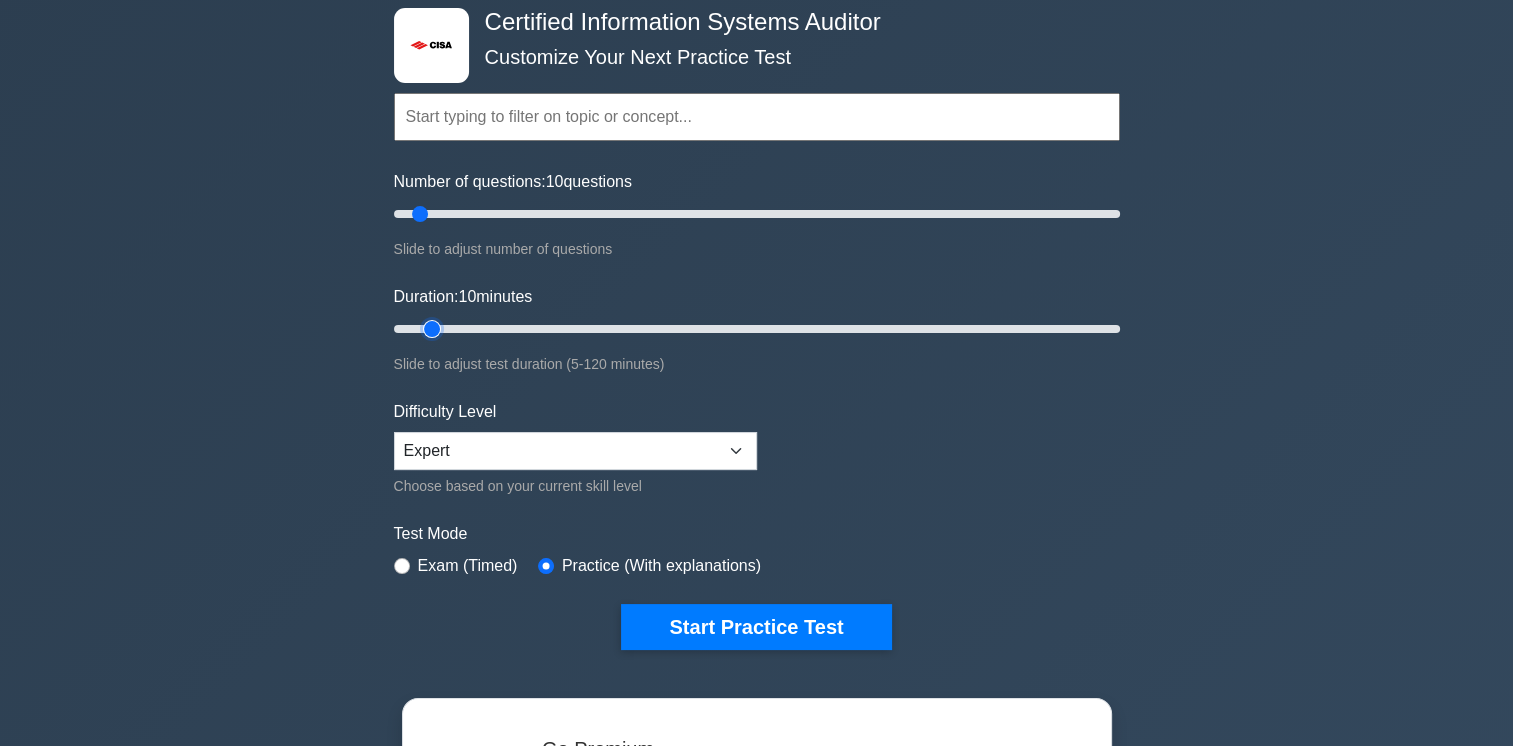 click on "Duration:  10  minutes" at bounding box center [757, 329] 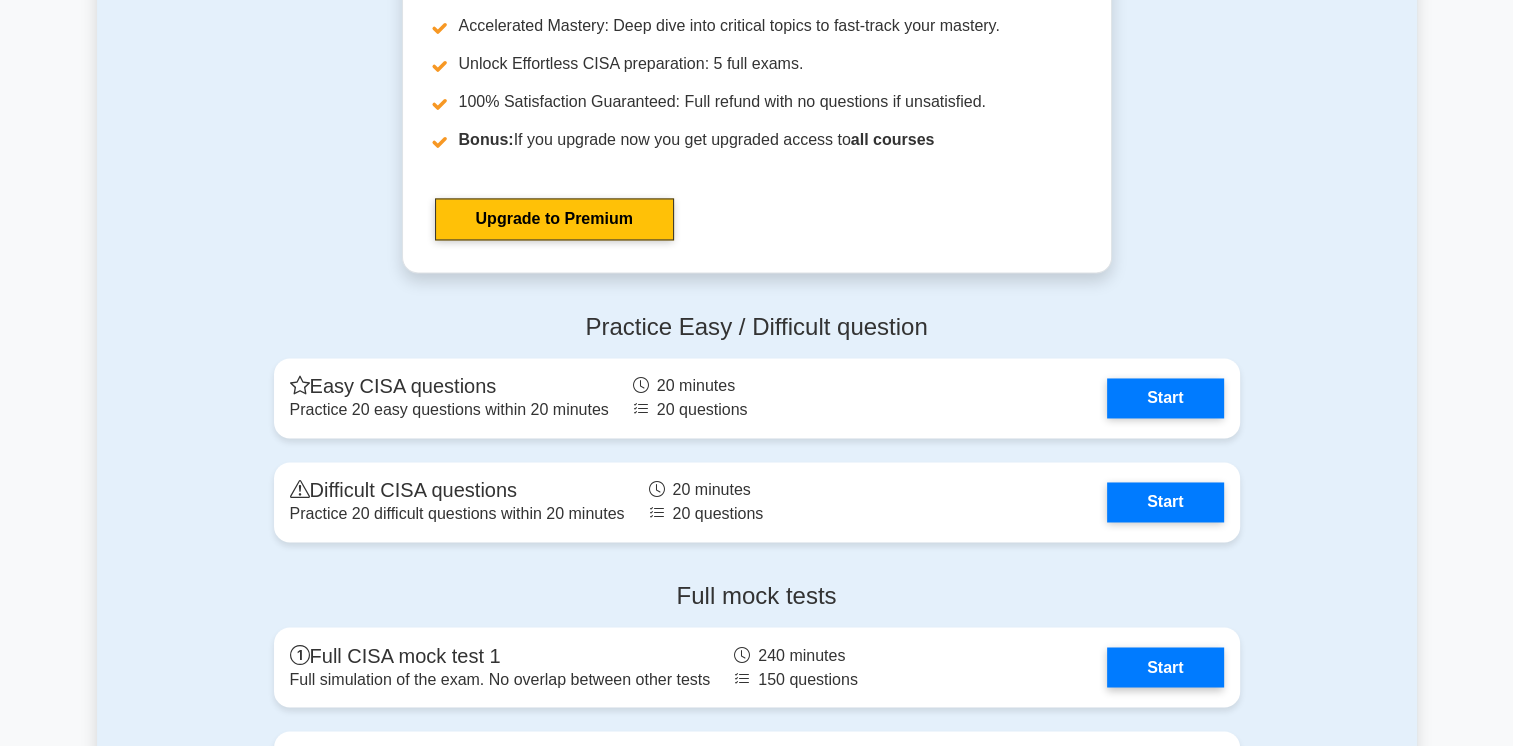scroll, scrollTop: 3148, scrollLeft: 0, axis: vertical 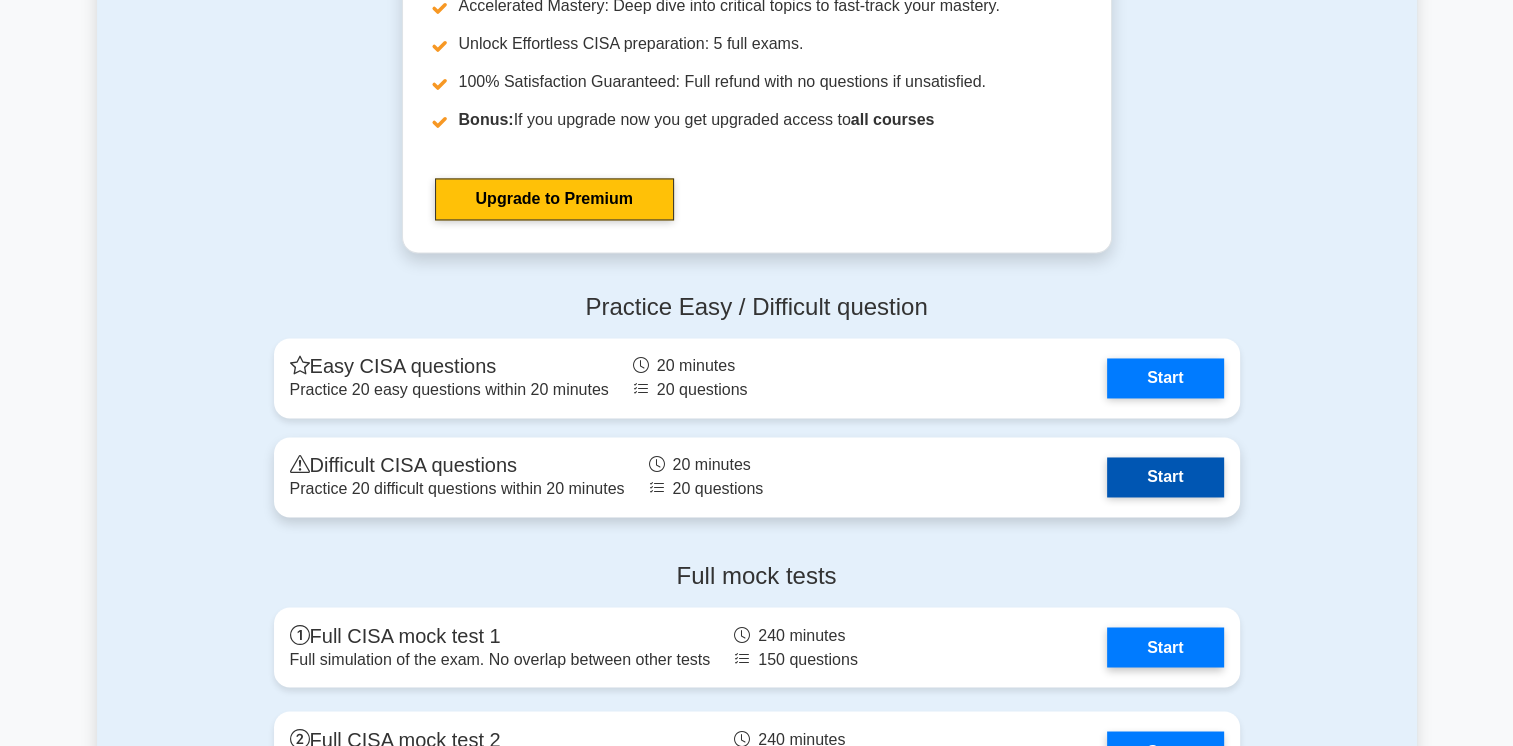 click on "Start" at bounding box center (1165, 477) 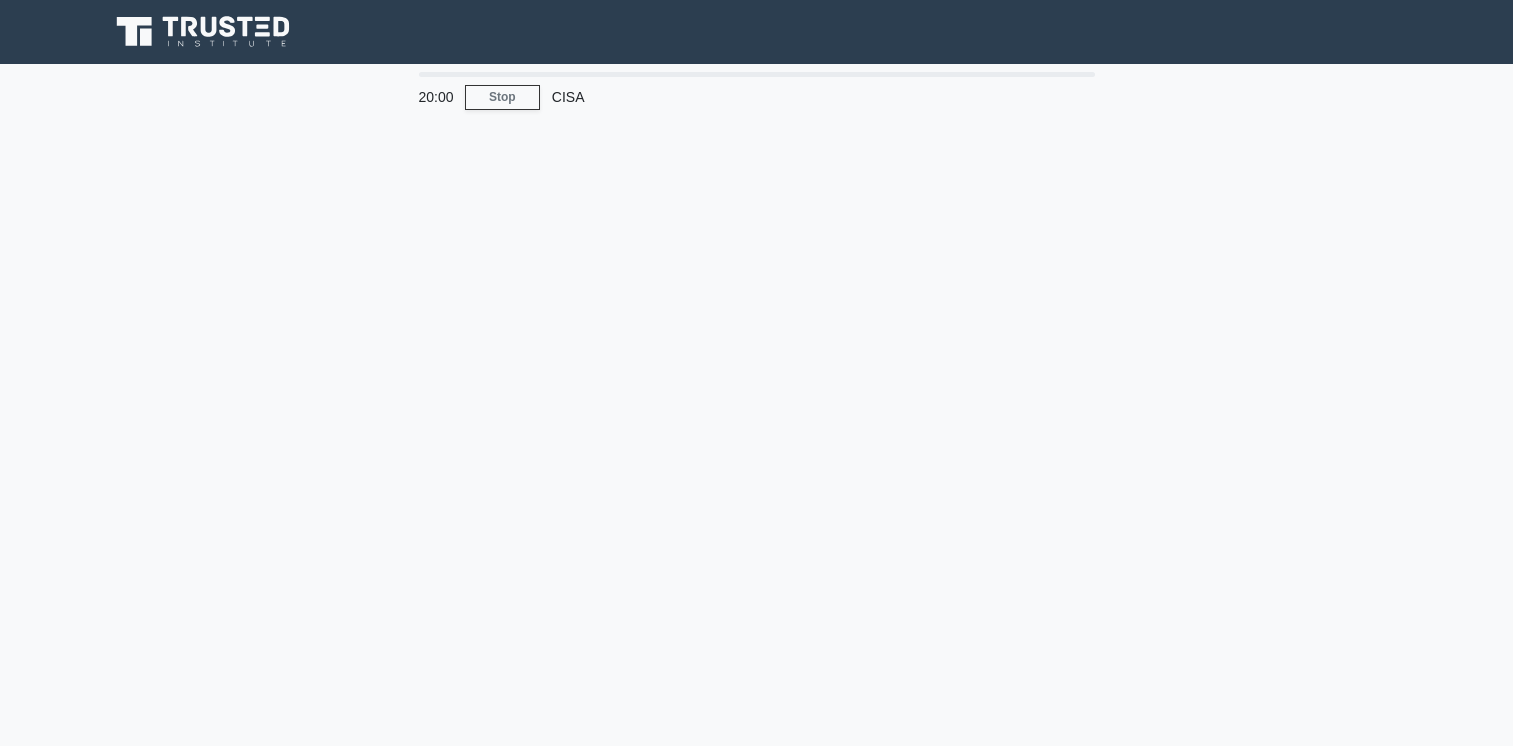 scroll, scrollTop: 0, scrollLeft: 0, axis: both 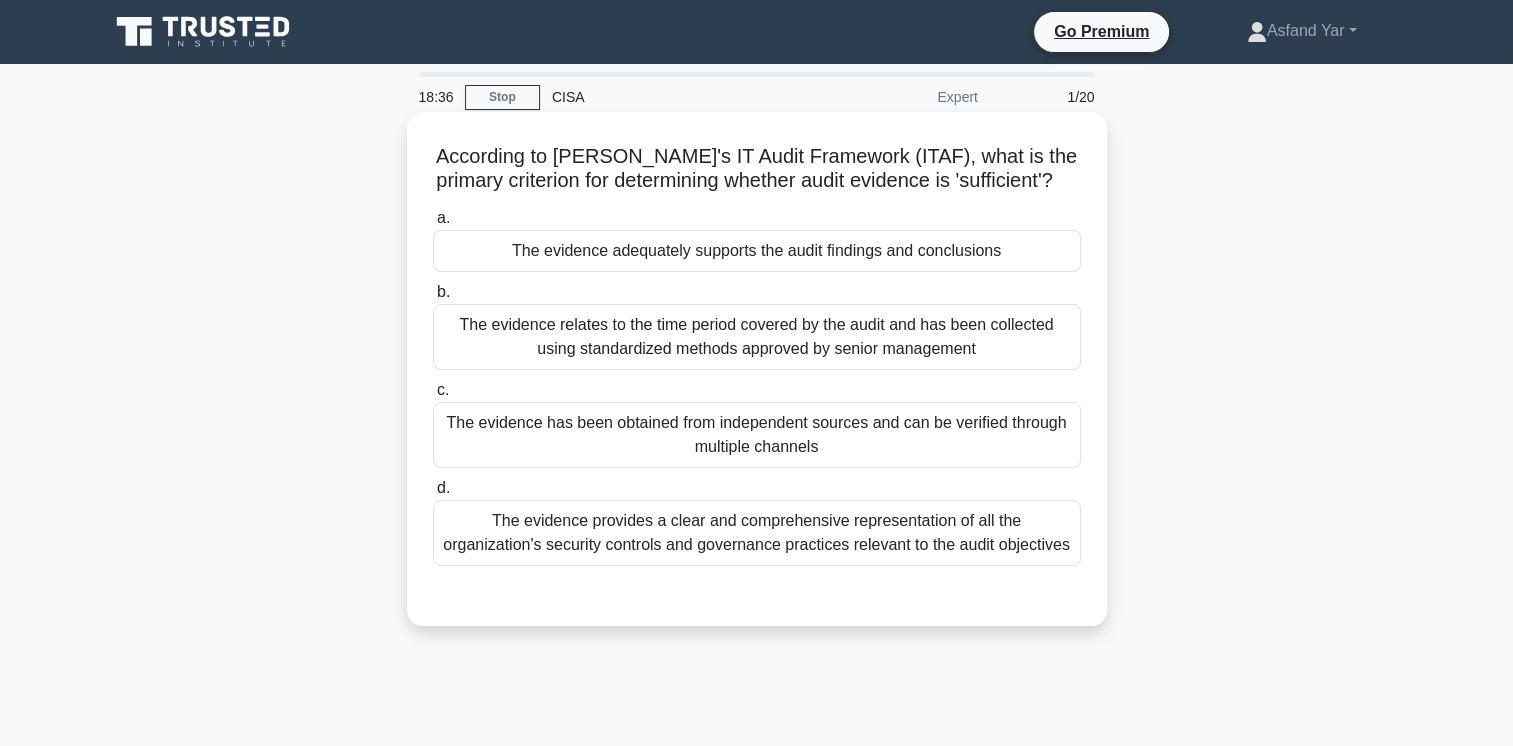 click on "The evidence adequately supports the audit findings and conclusions" at bounding box center (757, 251) 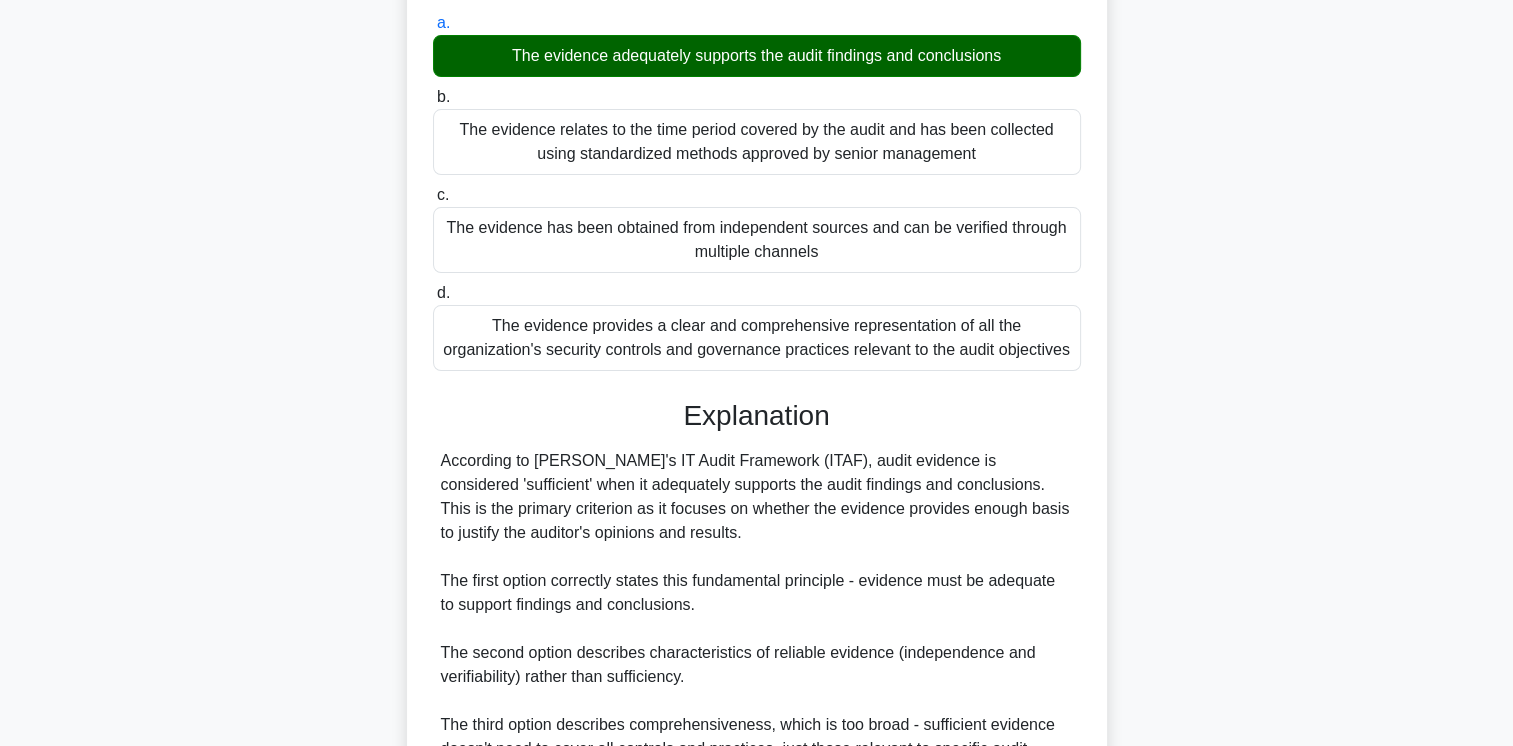 scroll, scrollTop: 485, scrollLeft: 0, axis: vertical 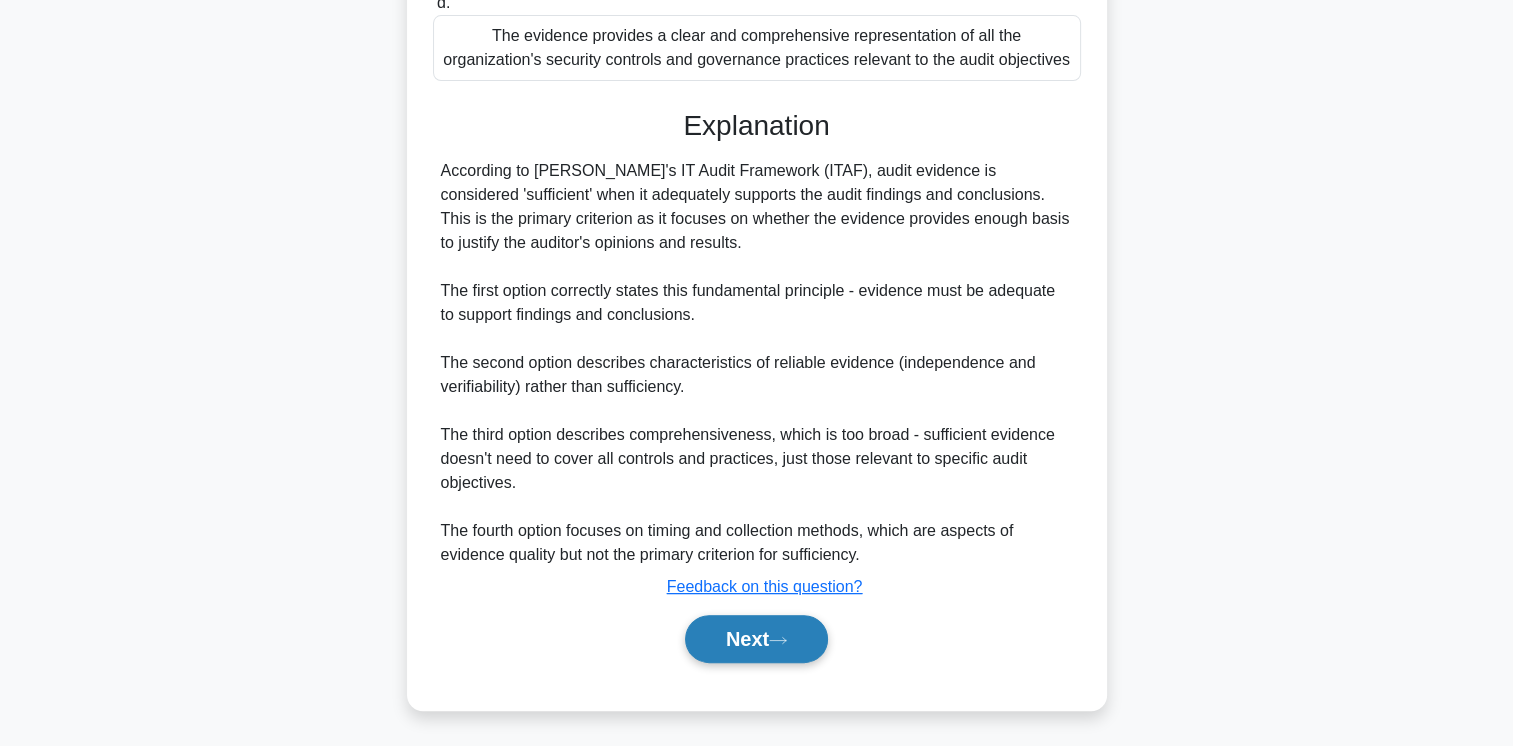 click on "Next" at bounding box center (756, 639) 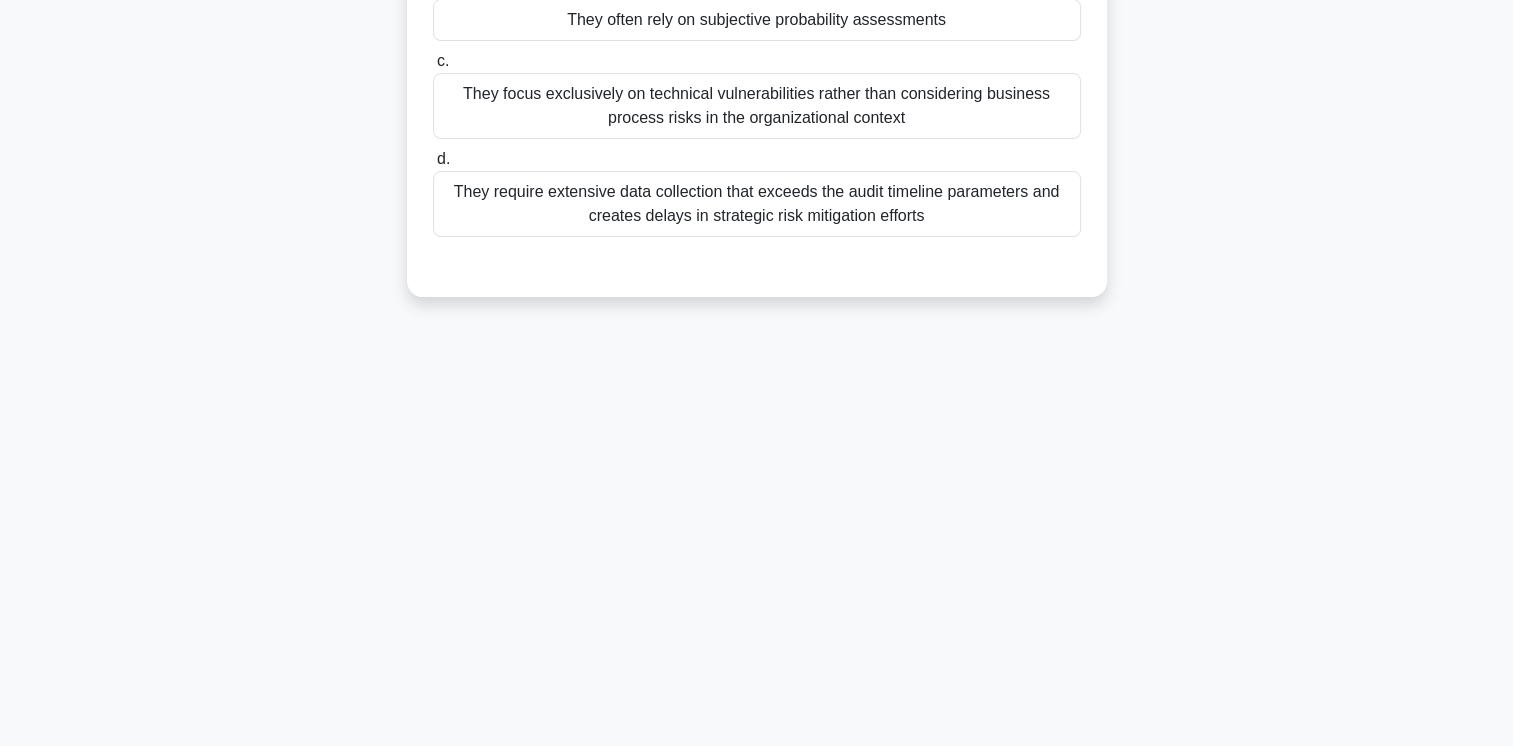 scroll, scrollTop: 0, scrollLeft: 0, axis: both 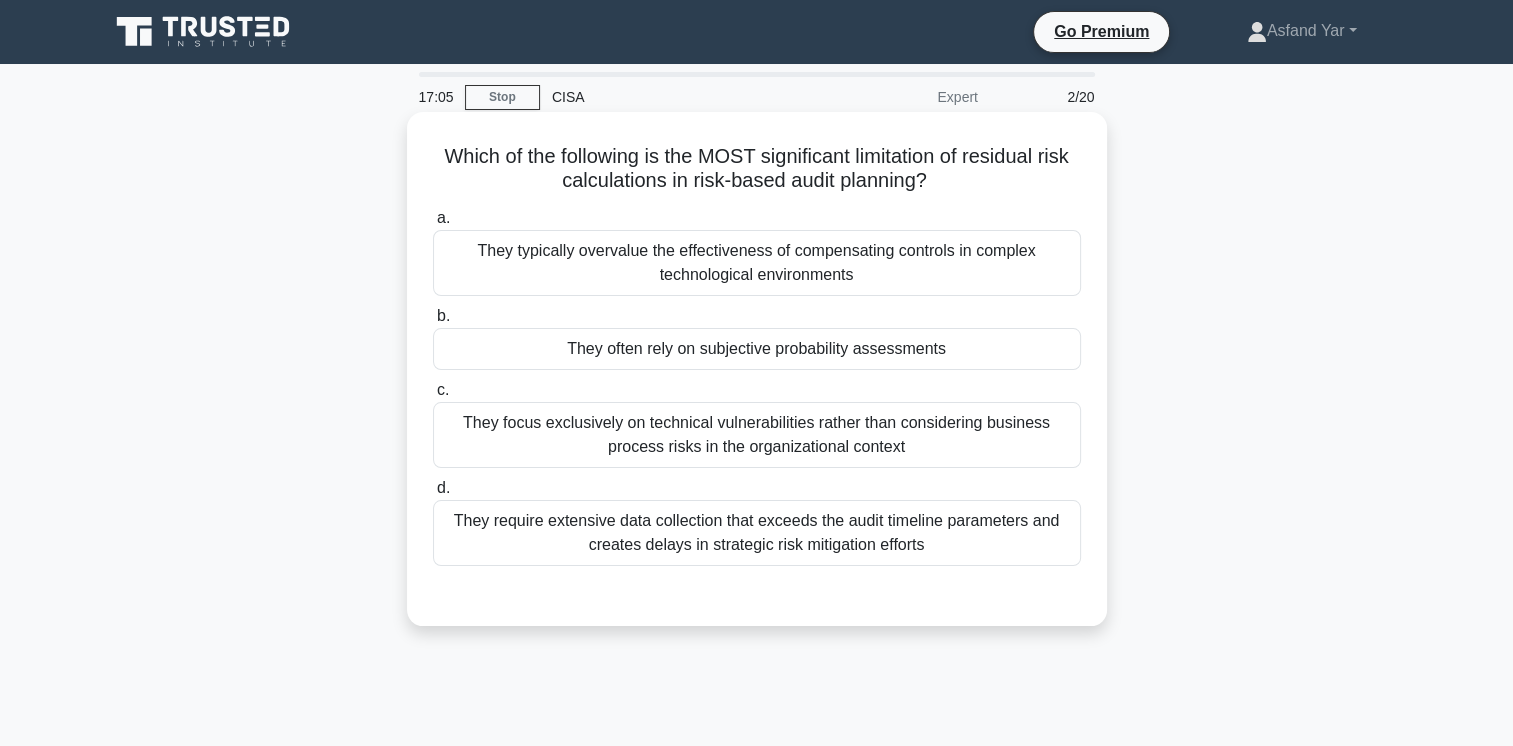 click on "They focus exclusively on technical vulnerabilities rather than considering business process risks in the organizational context" at bounding box center [757, 435] 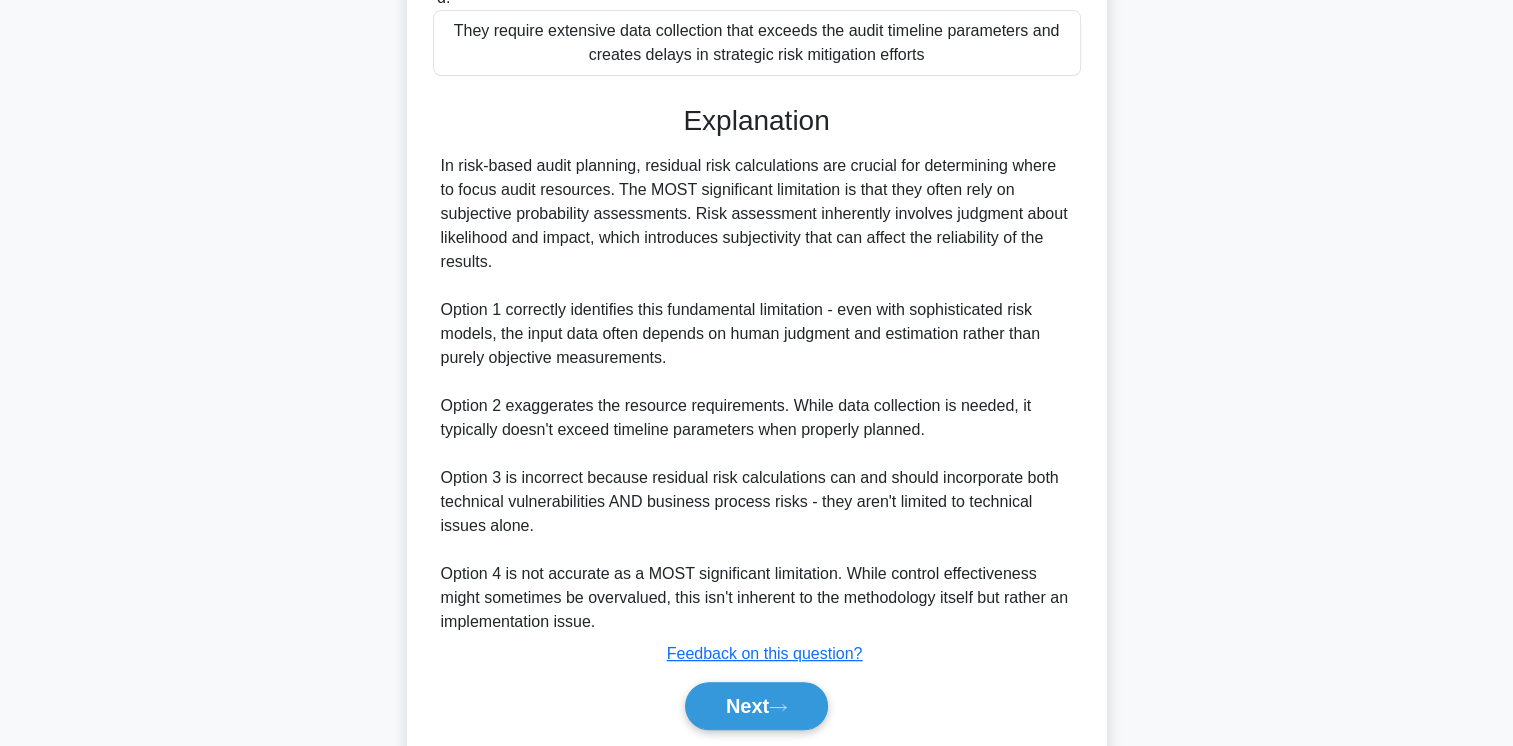 scroll, scrollTop: 559, scrollLeft: 0, axis: vertical 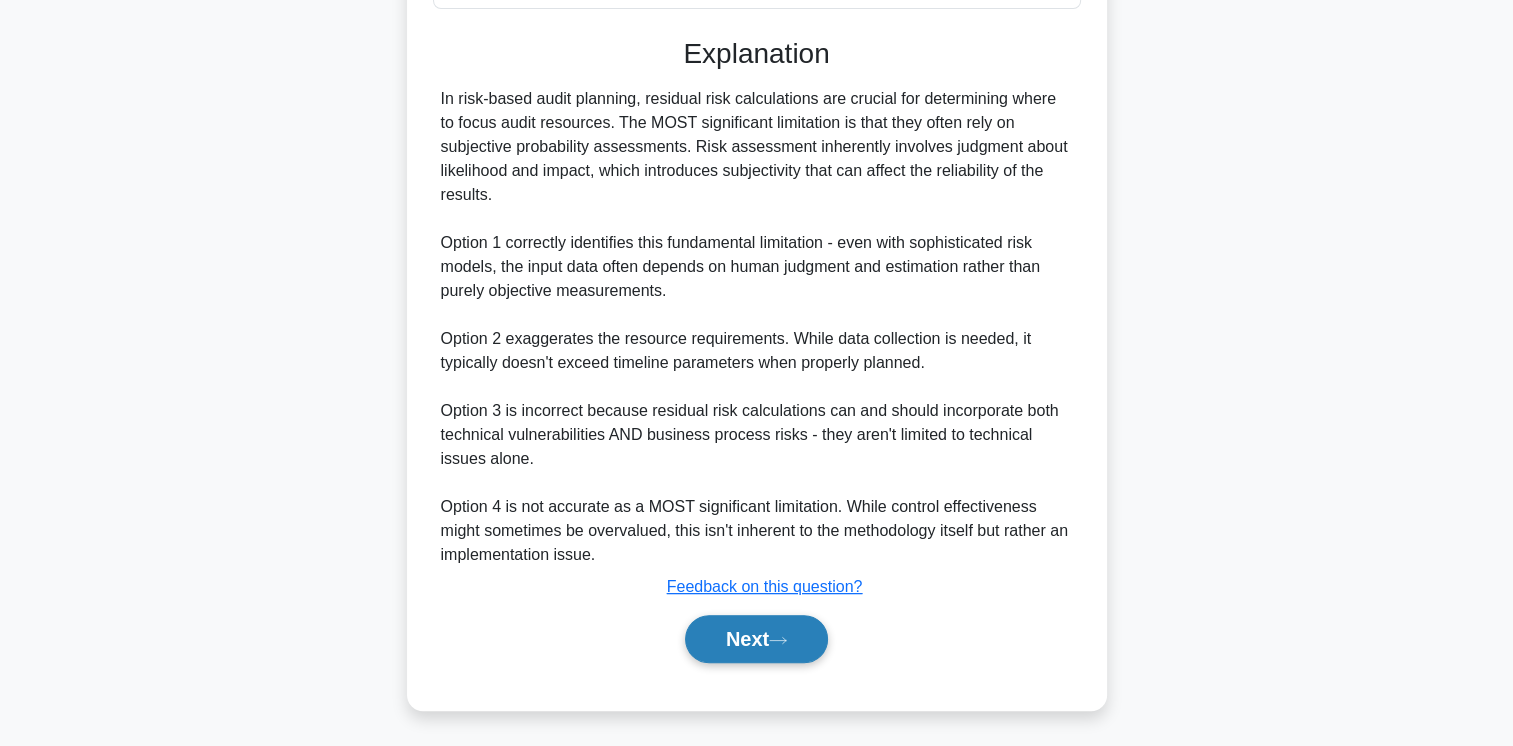 click on "Next" at bounding box center [756, 639] 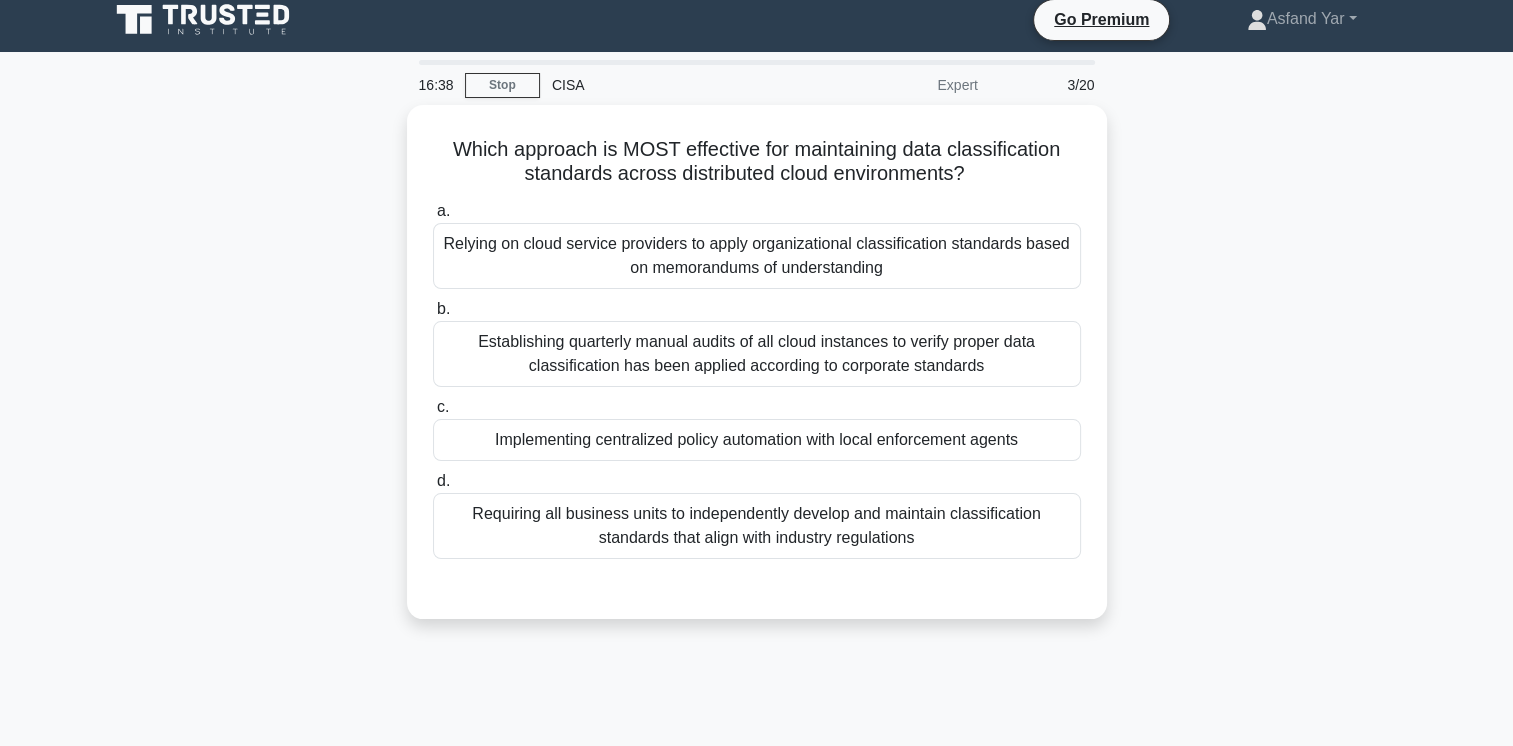 scroll, scrollTop: 13, scrollLeft: 0, axis: vertical 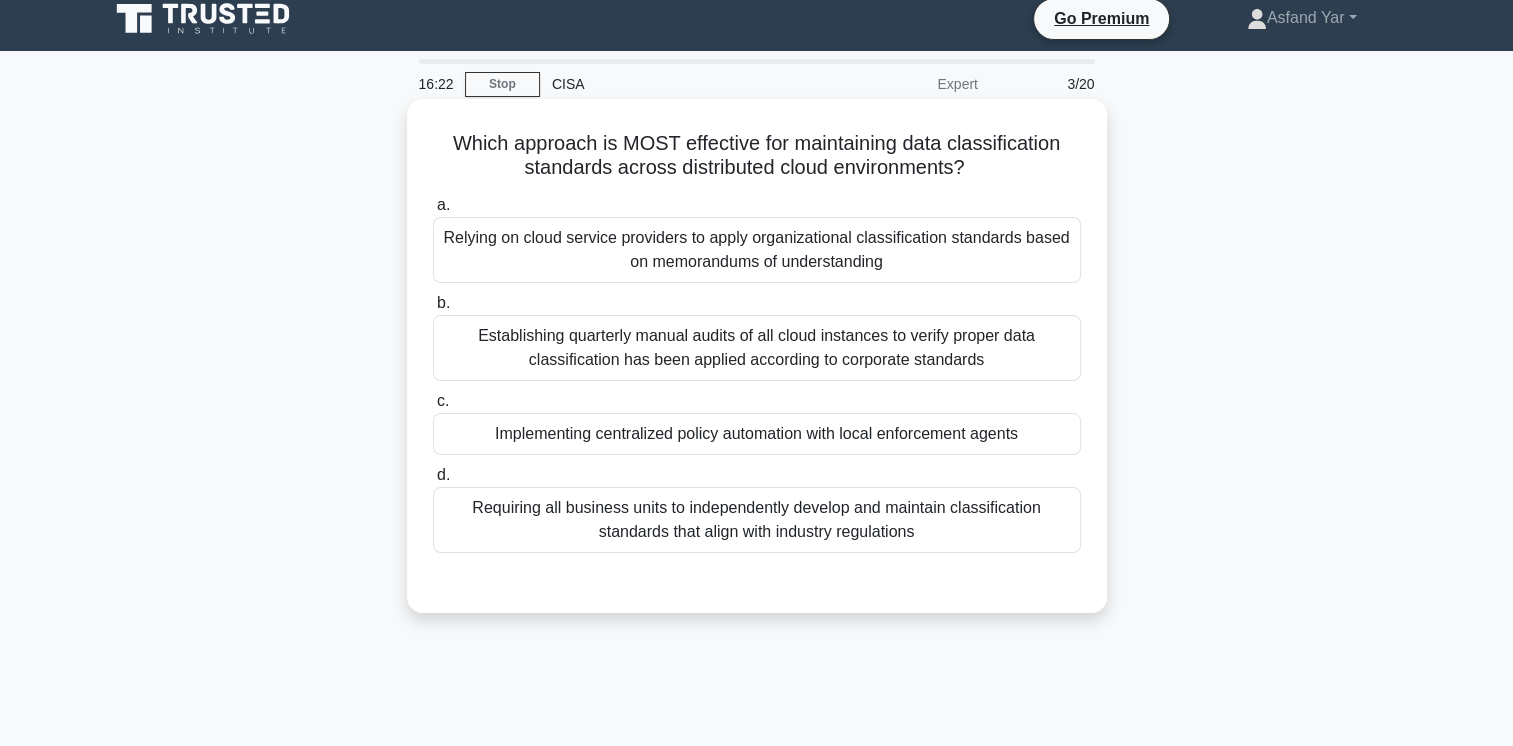 click on "Implementing centralized policy automation with local enforcement agents" at bounding box center [757, 434] 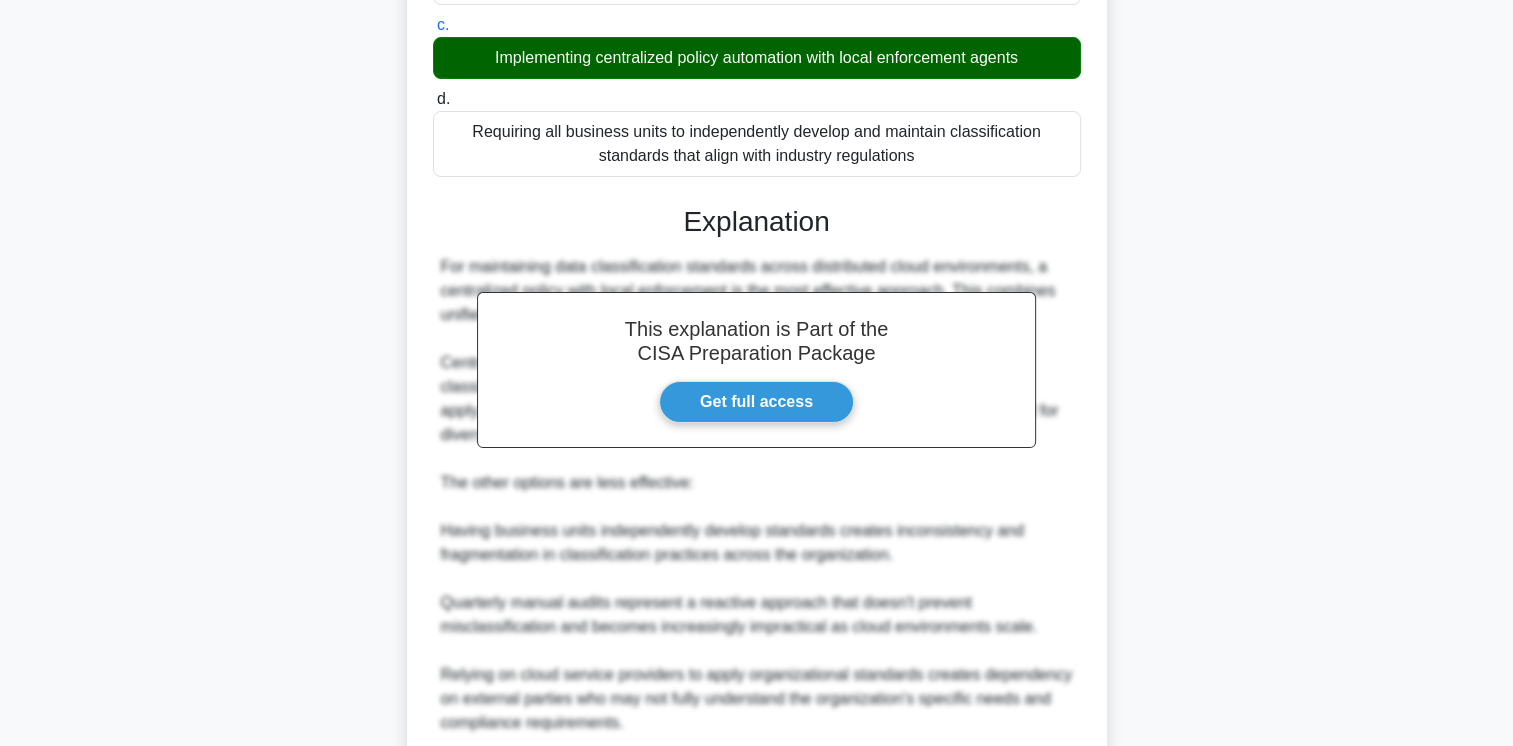 scroll, scrollTop: 557, scrollLeft: 0, axis: vertical 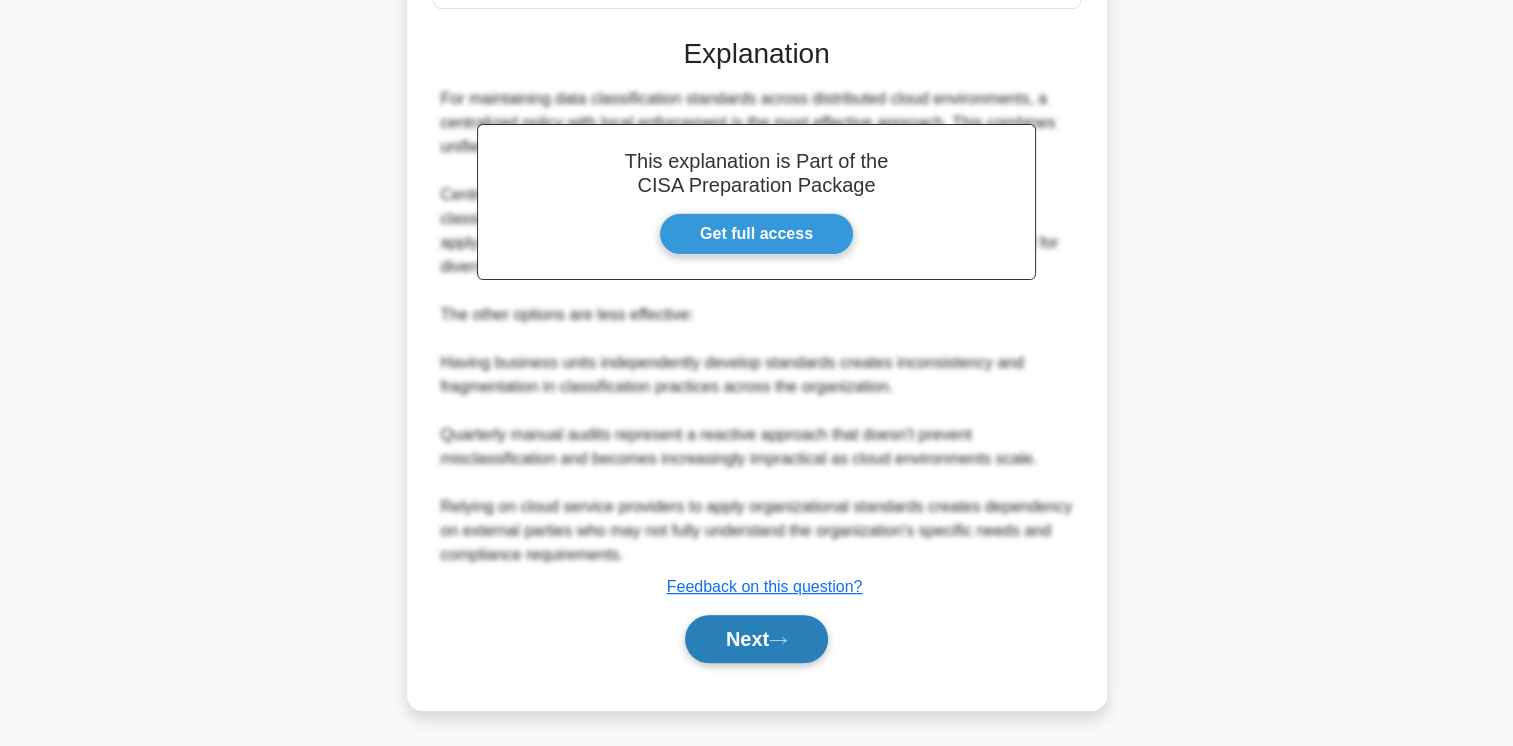 click on "Next" at bounding box center [756, 639] 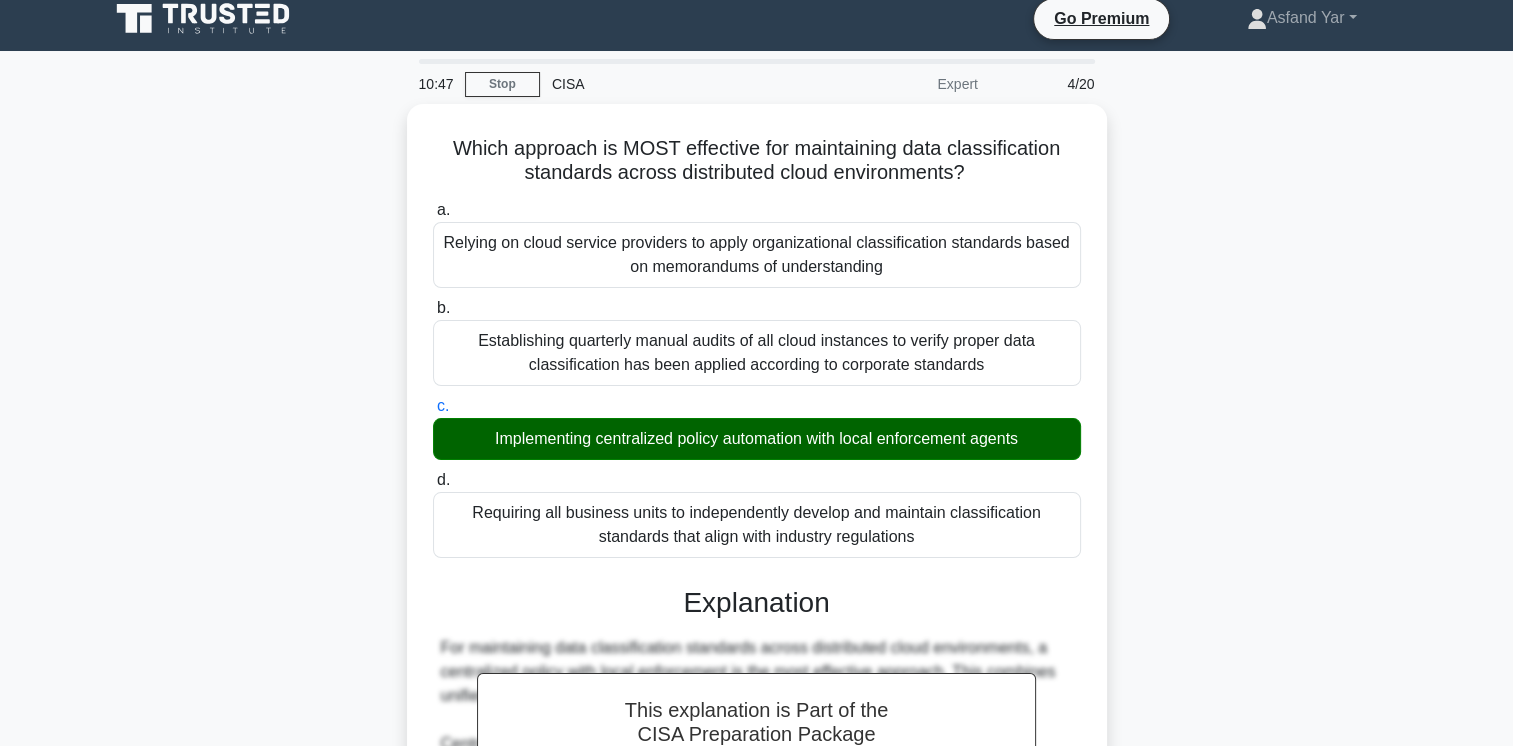 scroll, scrollTop: 0, scrollLeft: 0, axis: both 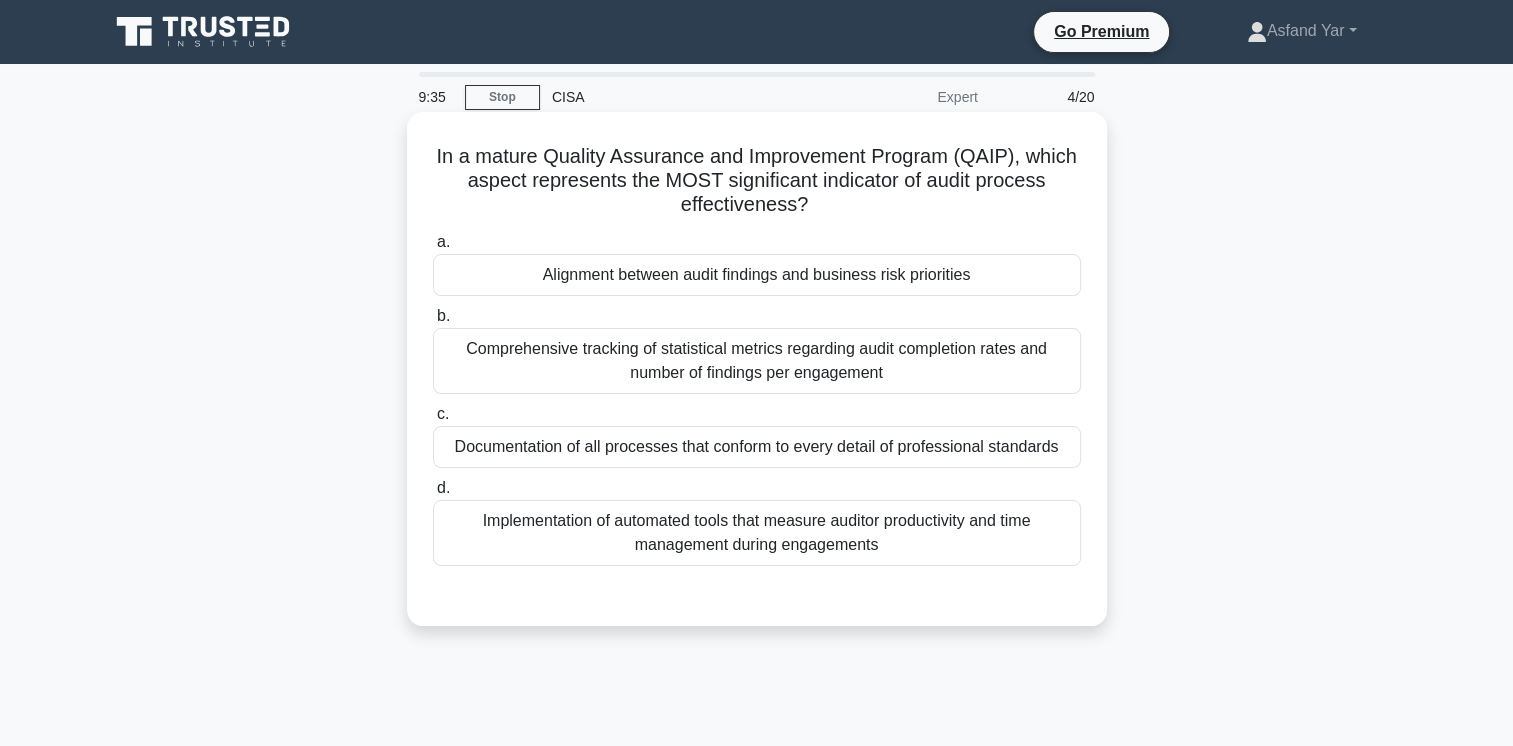 click on "Alignment between audit findings and business risk priorities" at bounding box center [757, 275] 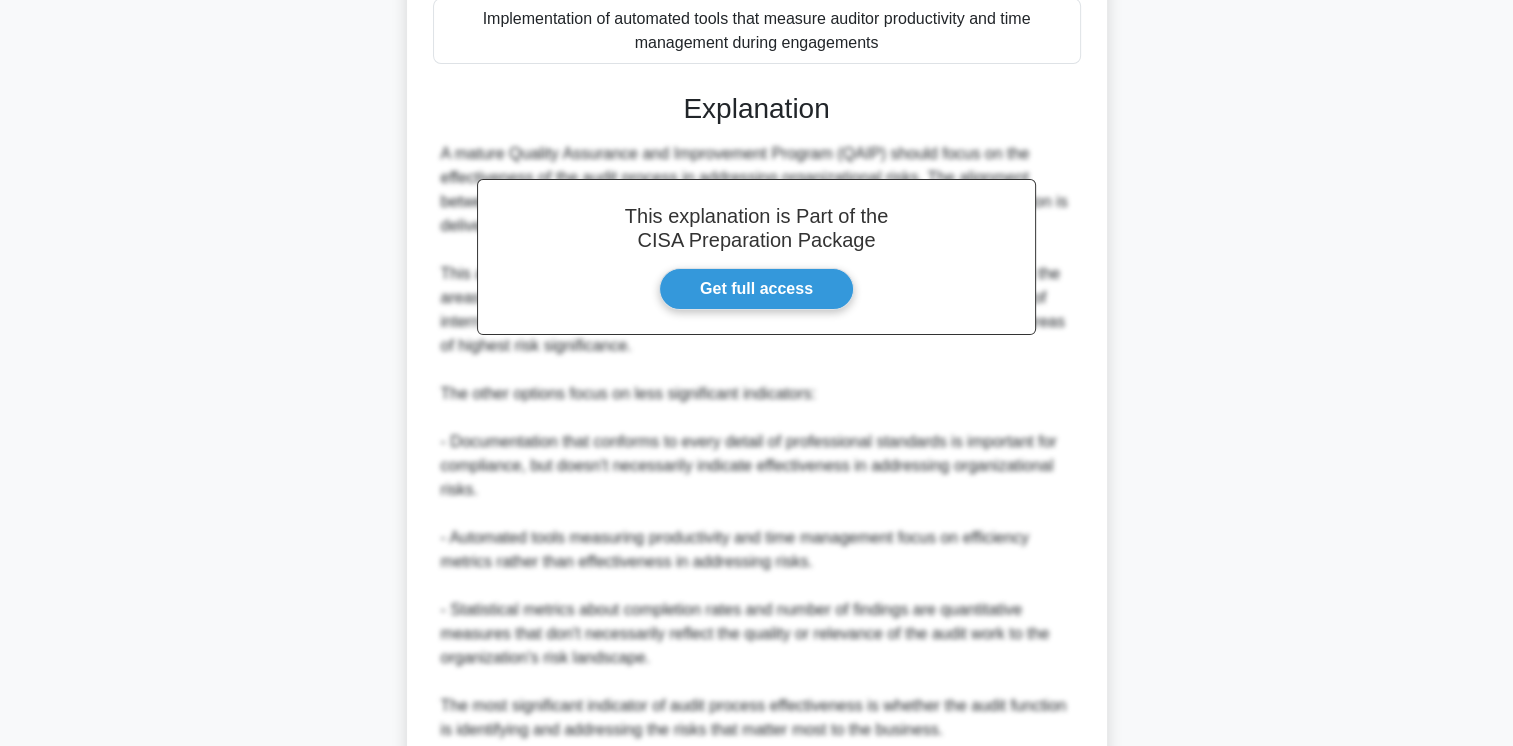 scroll, scrollTop: 677, scrollLeft: 0, axis: vertical 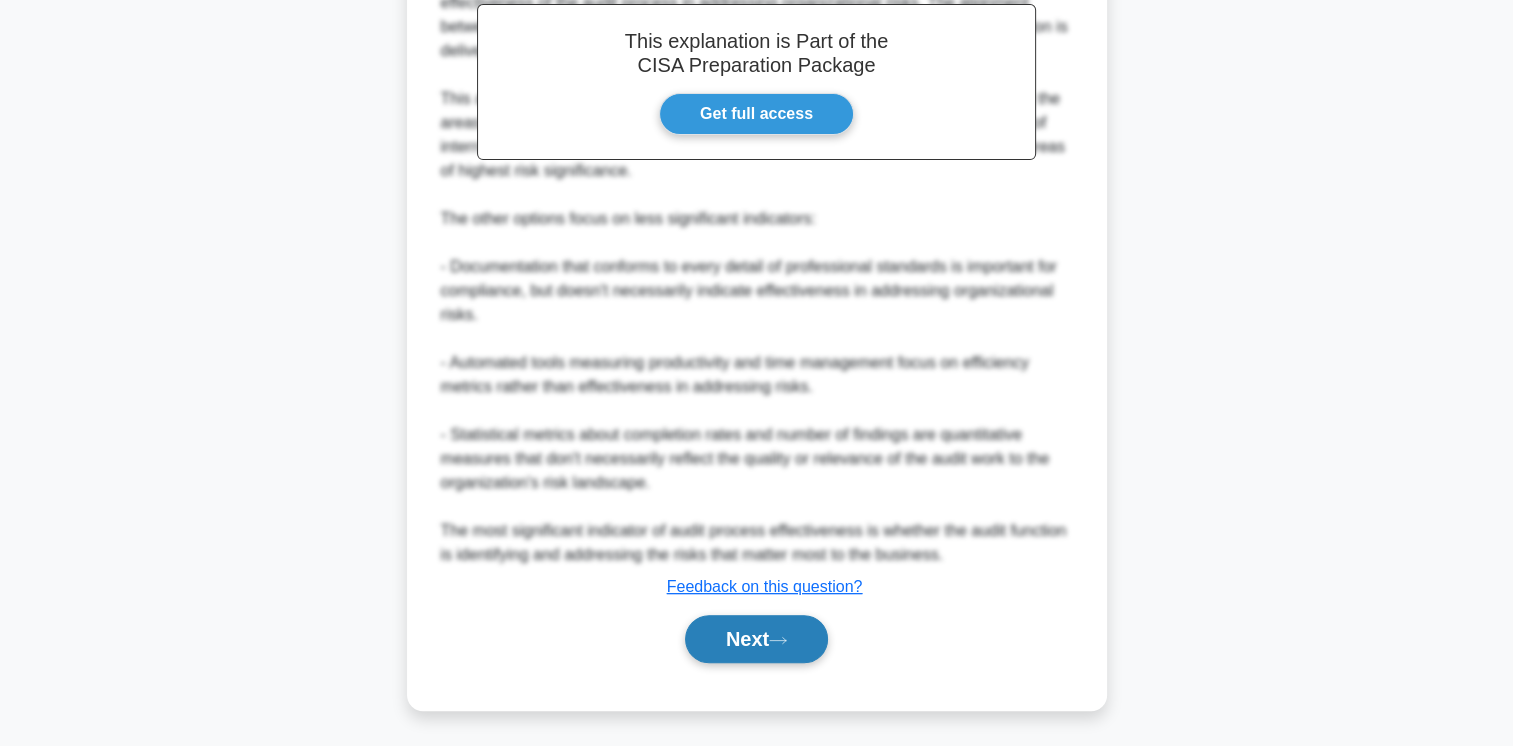 click on "Next" at bounding box center (756, 639) 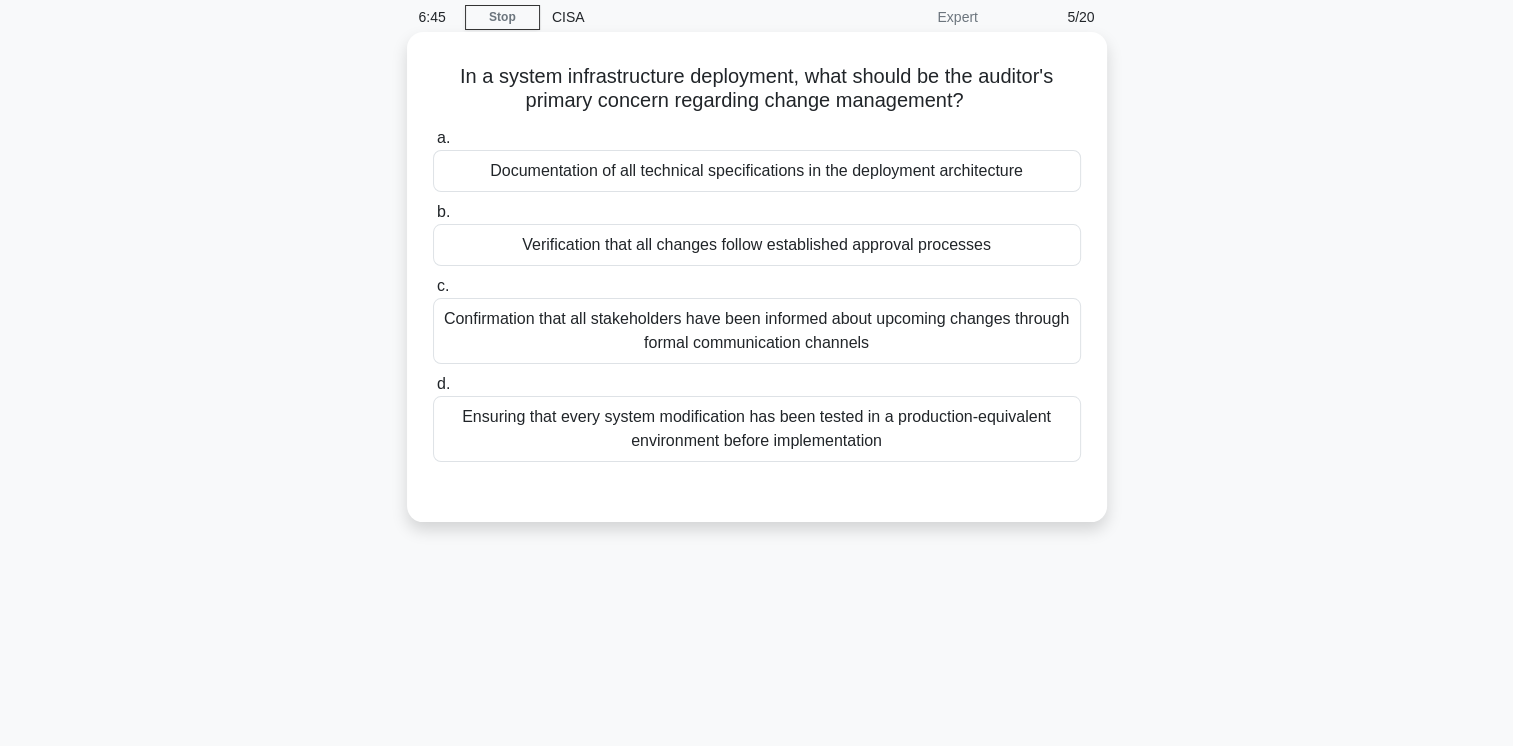 scroll, scrollTop: 80, scrollLeft: 0, axis: vertical 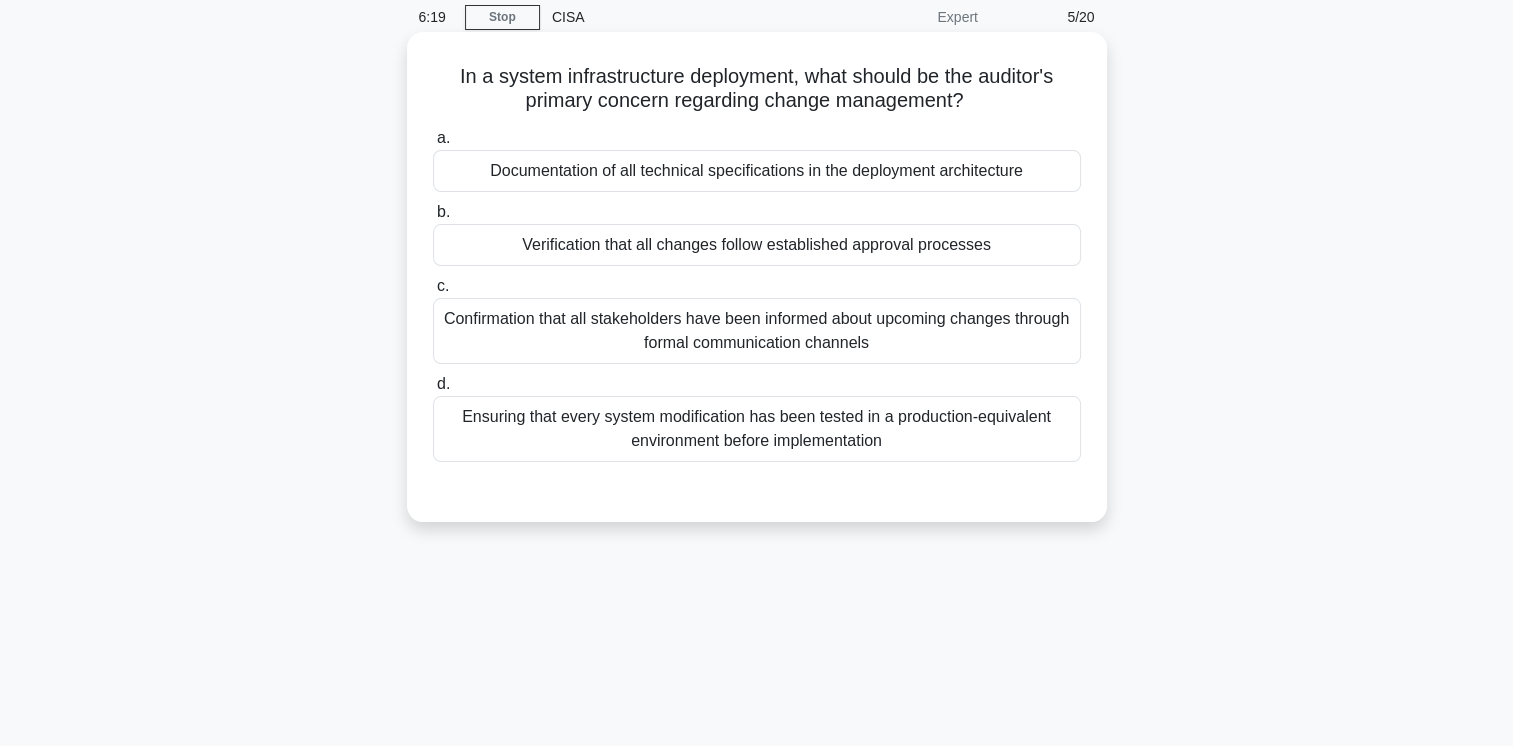 click on "Ensuring that every system modification has been tested in a production-equivalent environment before implementation" at bounding box center (757, 429) 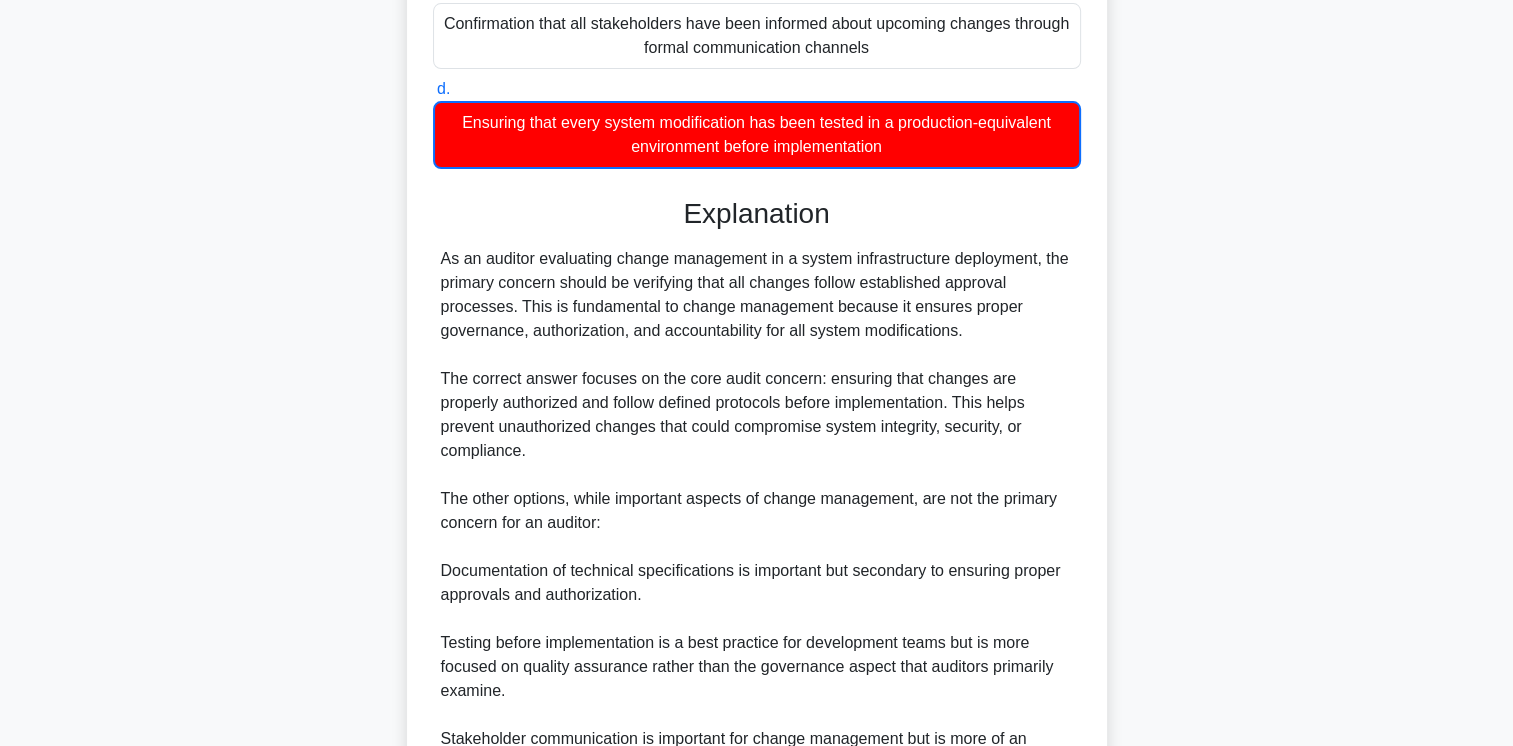 scroll, scrollTop: 583, scrollLeft: 0, axis: vertical 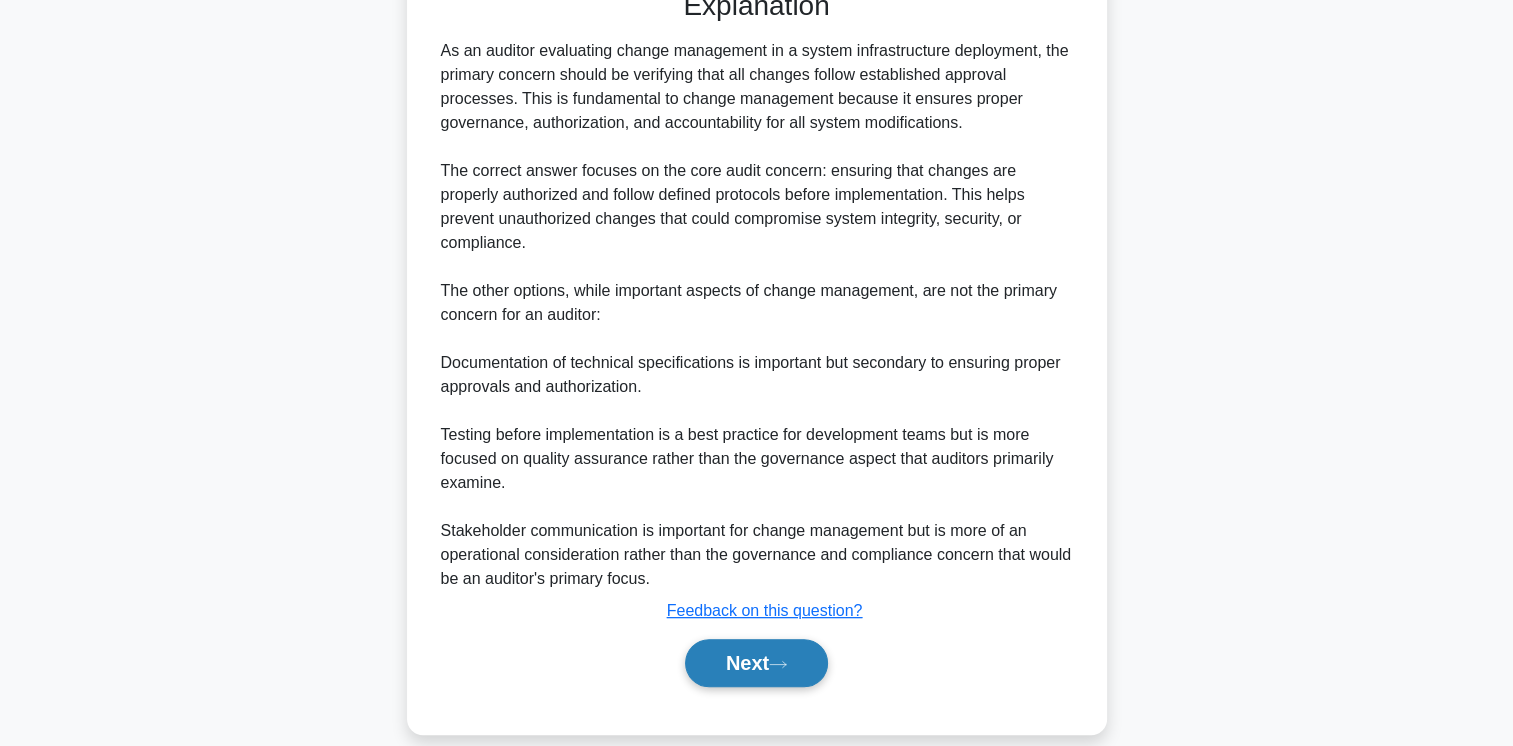 click on "Next" at bounding box center [756, 663] 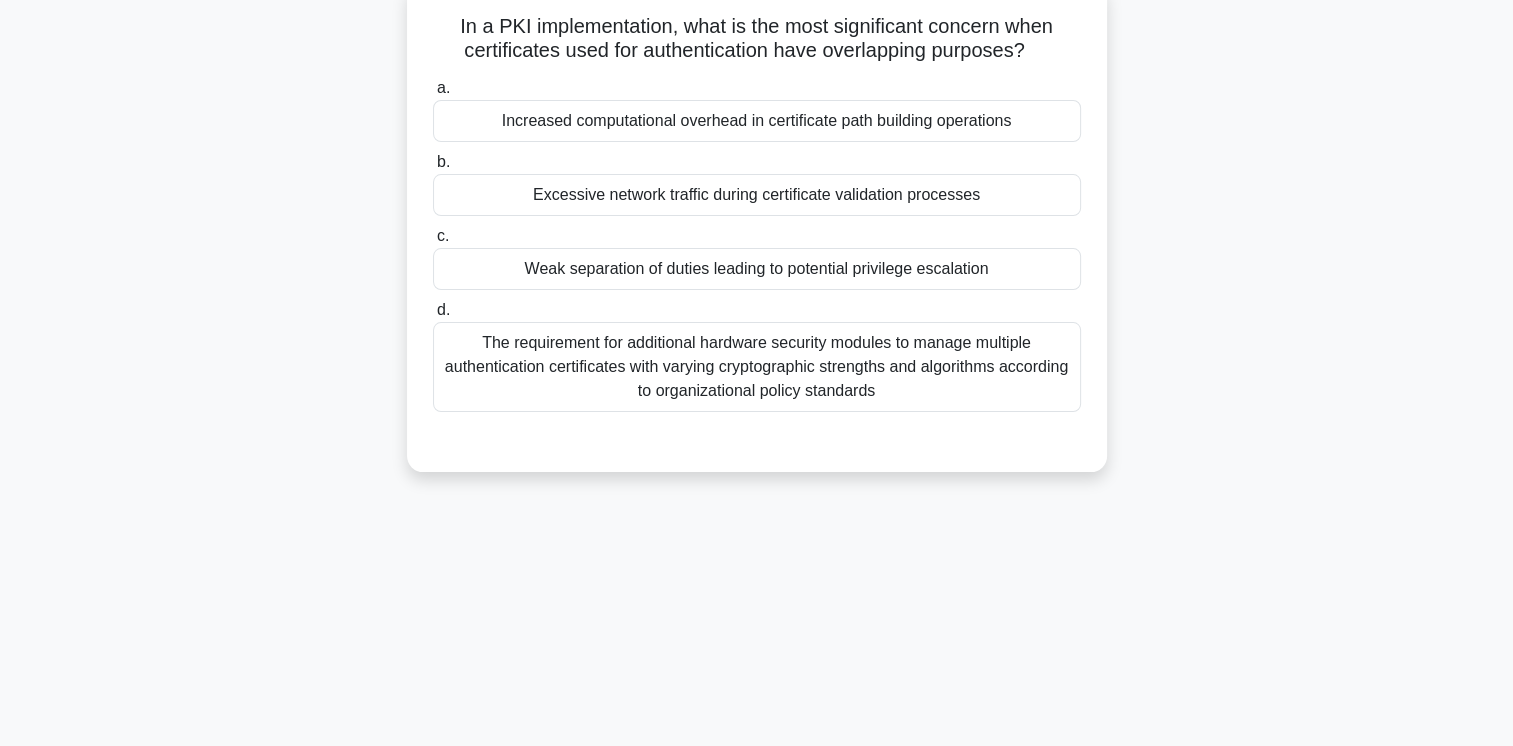 scroll, scrollTop: 136, scrollLeft: 0, axis: vertical 